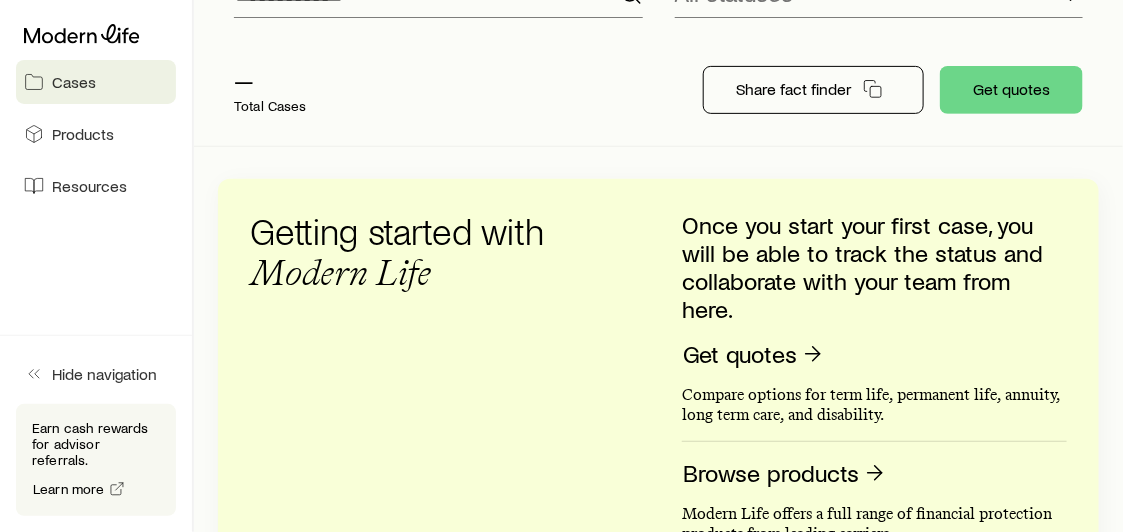 scroll, scrollTop: 100, scrollLeft: 0, axis: vertical 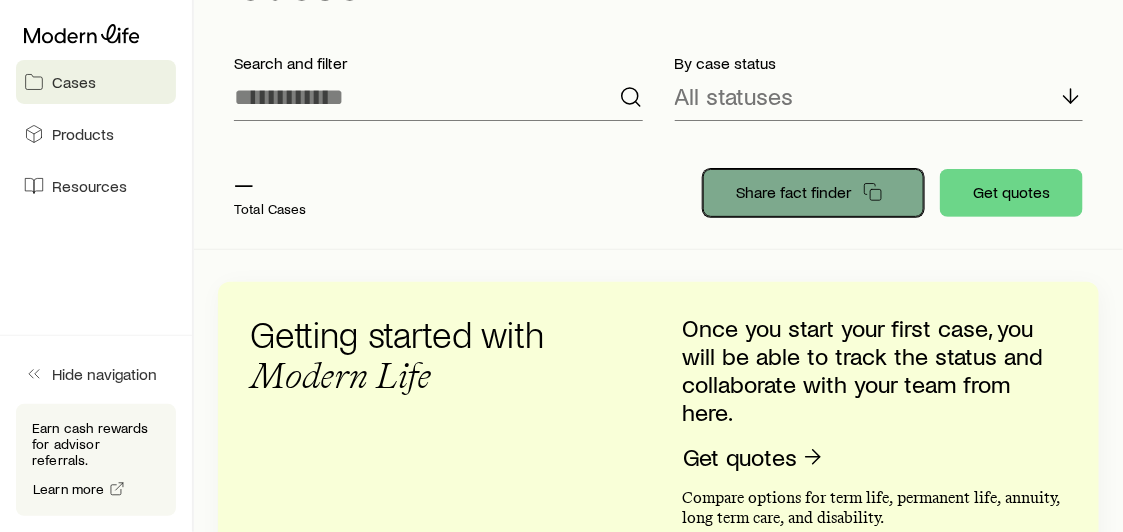 click on "Share fact finder" at bounding box center [793, 192] 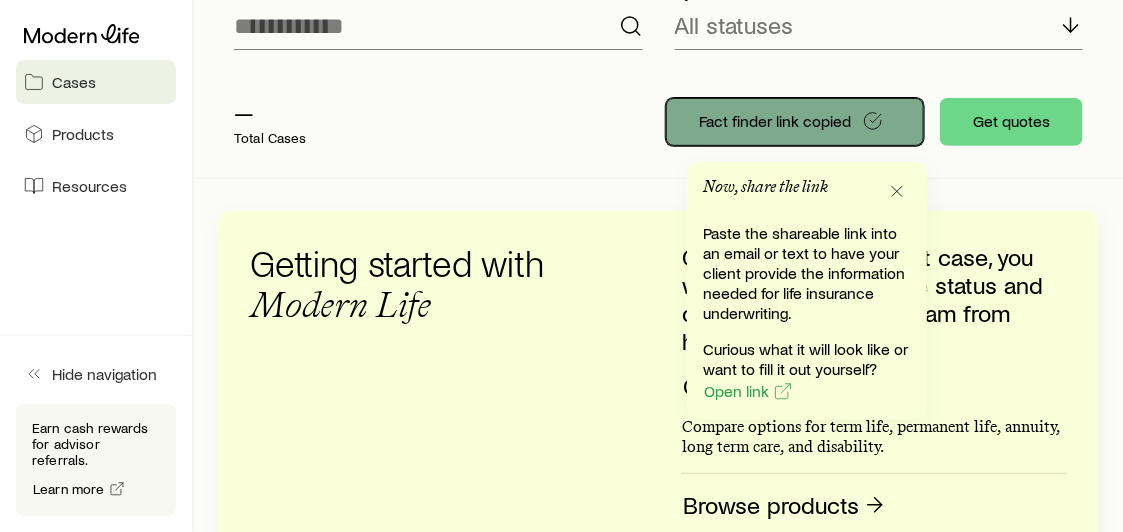 scroll, scrollTop: 200, scrollLeft: 0, axis: vertical 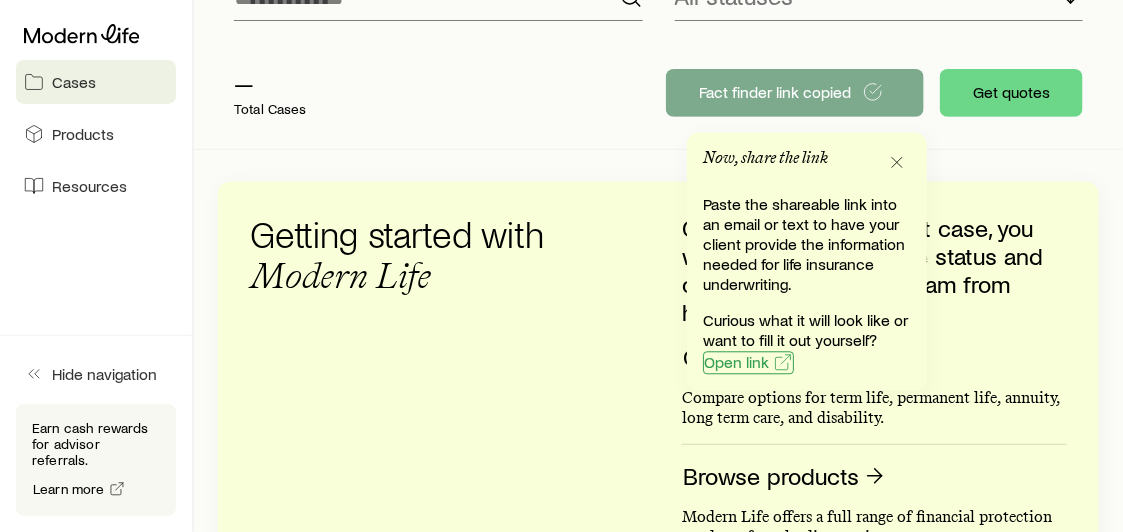 click on "Open link" at bounding box center (736, 363) 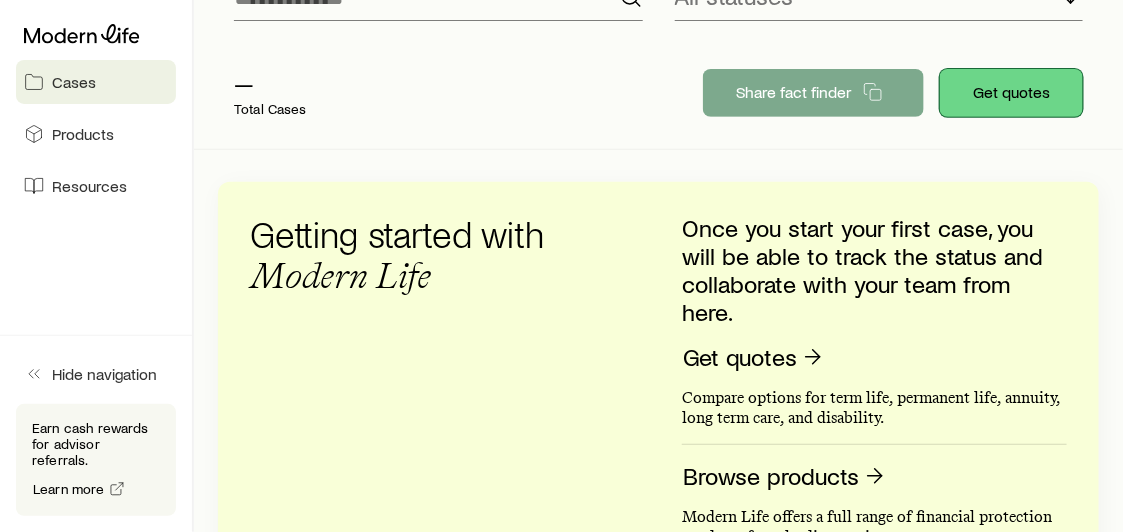 click on "Get quotes" at bounding box center [1011, 93] 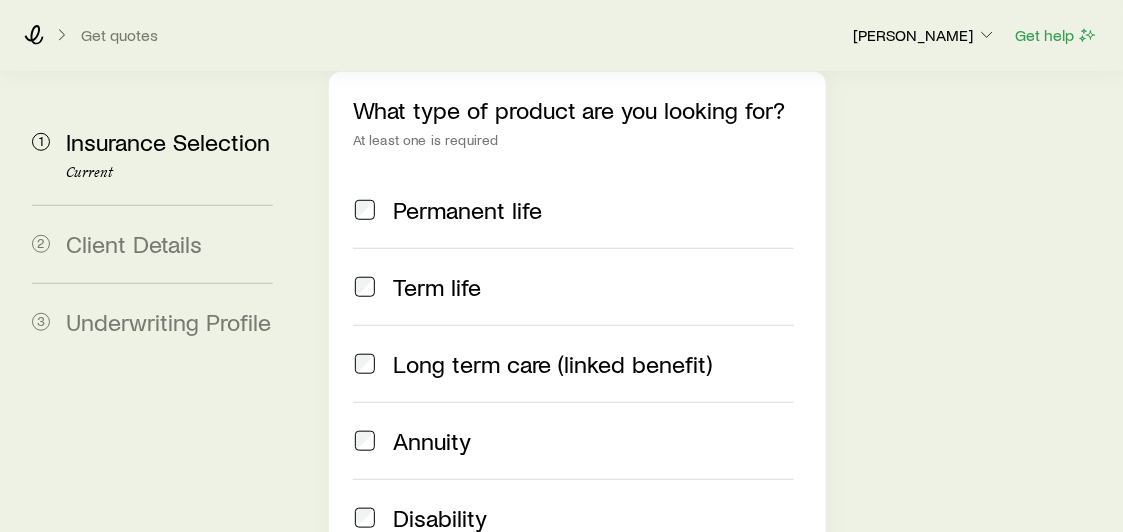 scroll, scrollTop: 300, scrollLeft: 0, axis: vertical 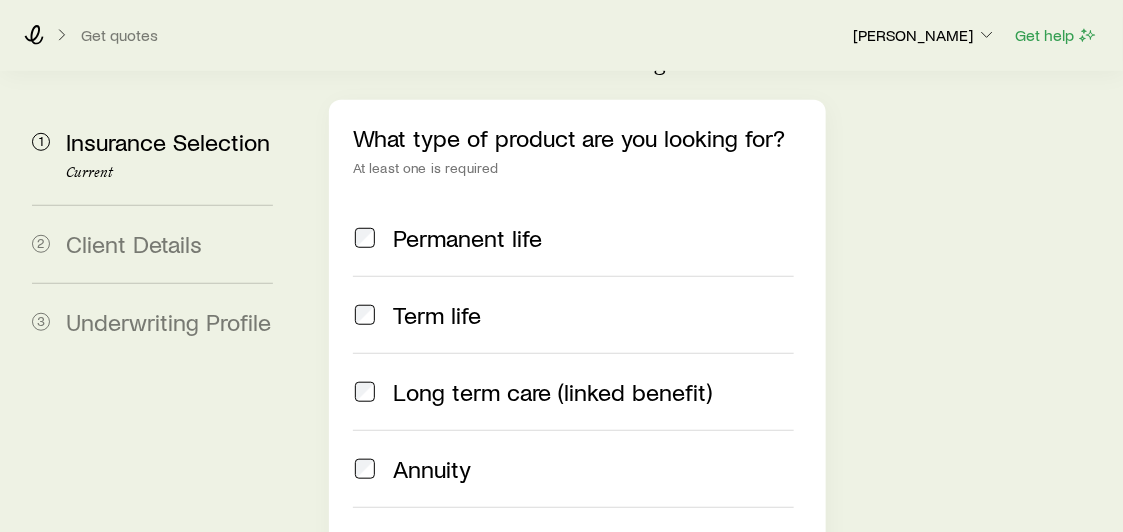 click on "Long term care (linked benefit)" at bounding box center [553, 392] 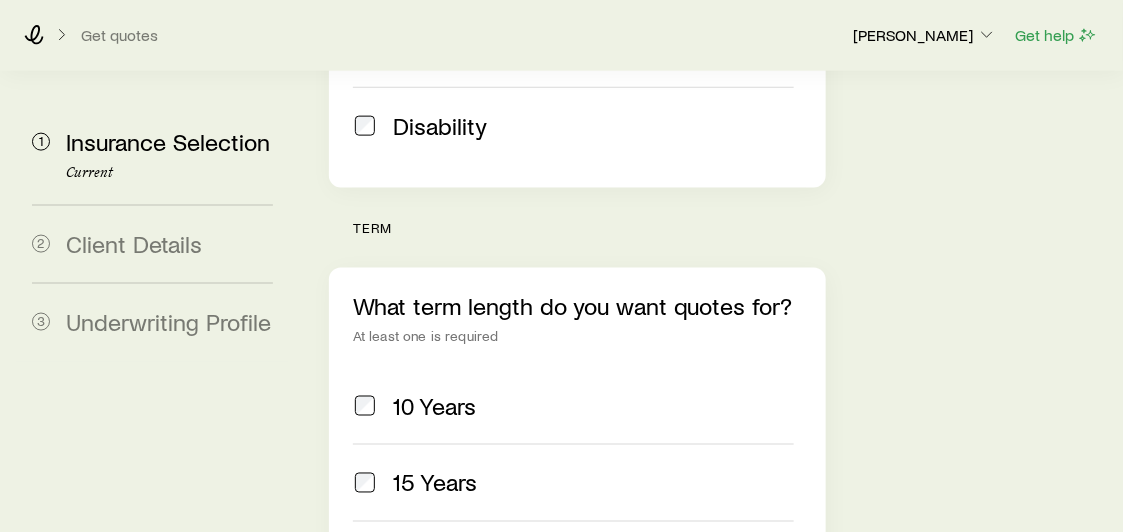 scroll, scrollTop: 800, scrollLeft: 0, axis: vertical 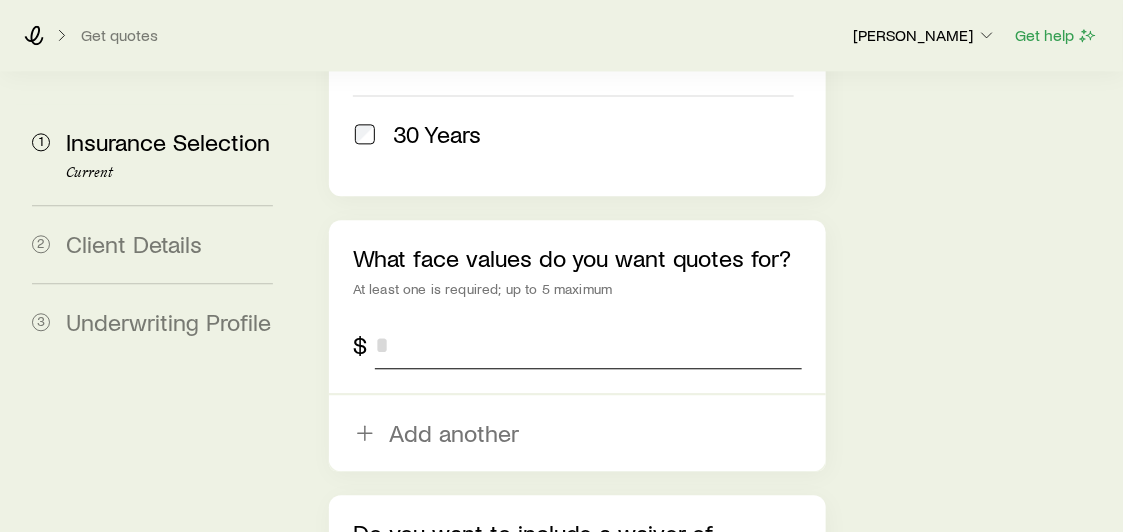click at bounding box center [588, 345] 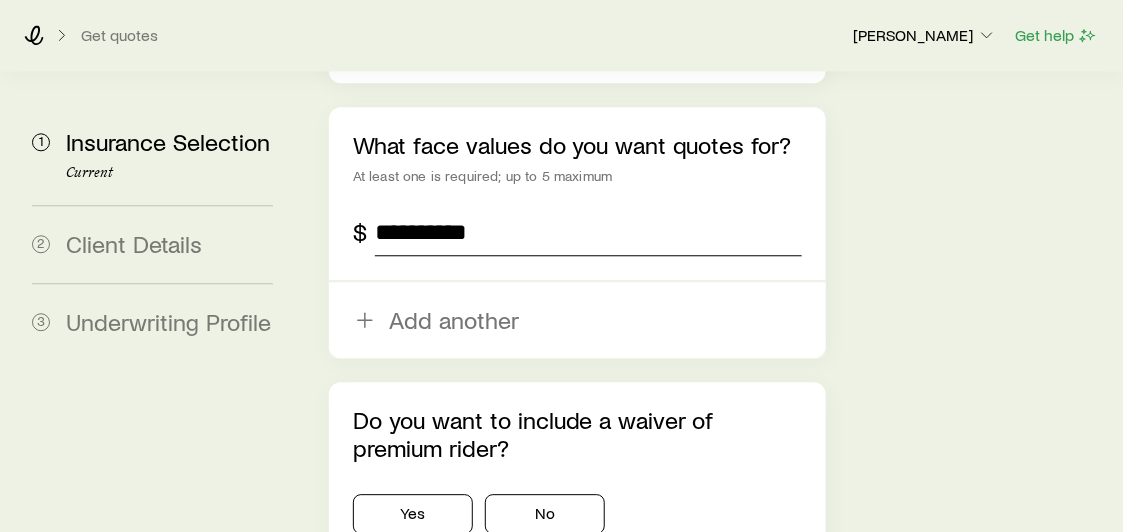 scroll, scrollTop: 1500, scrollLeft: 0, axis: vertical 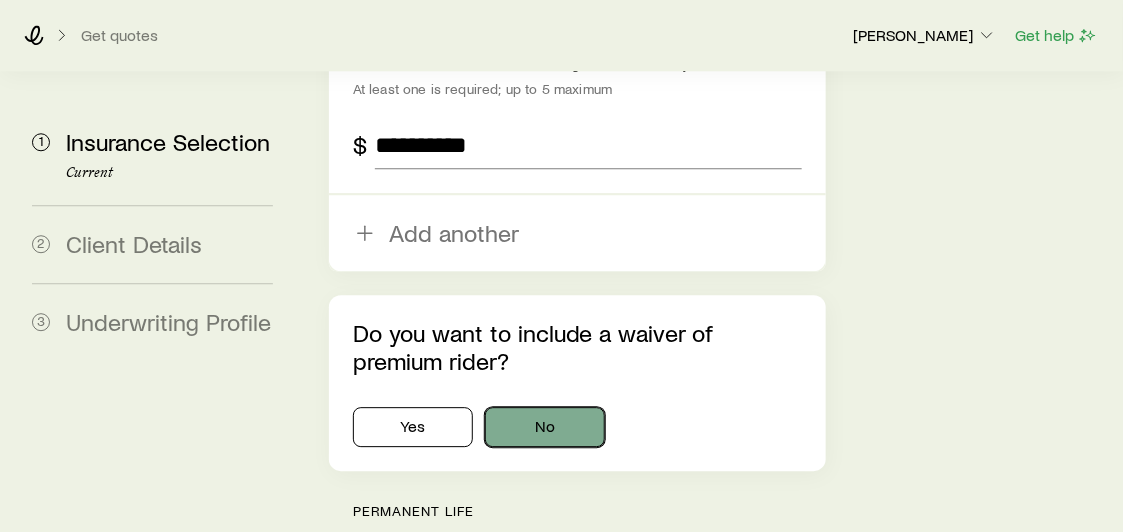click on "No" at bounding box center [545, 427] 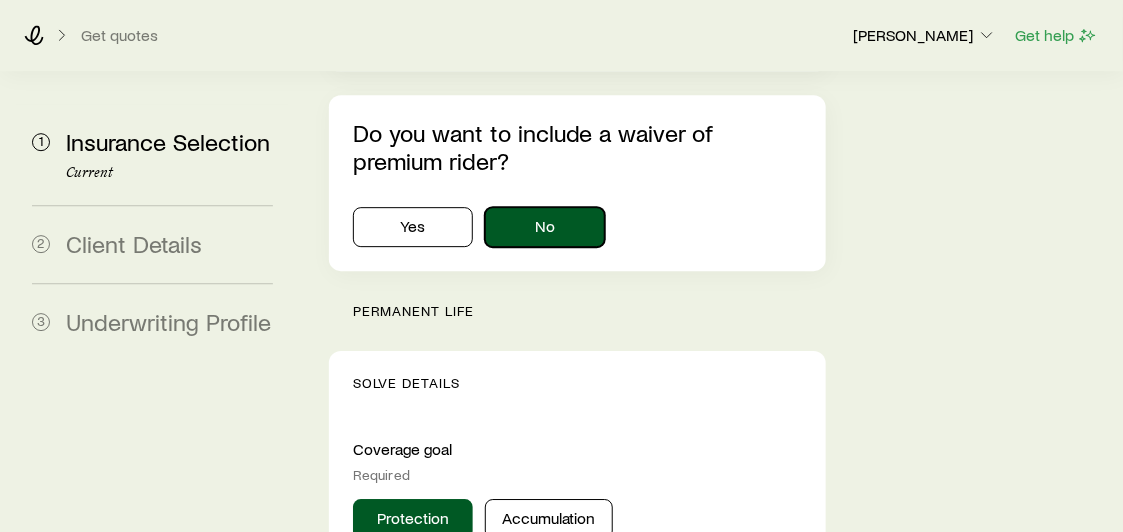 scroll, scrollTop: 1900, scrollLeft: 0, axis: vertical 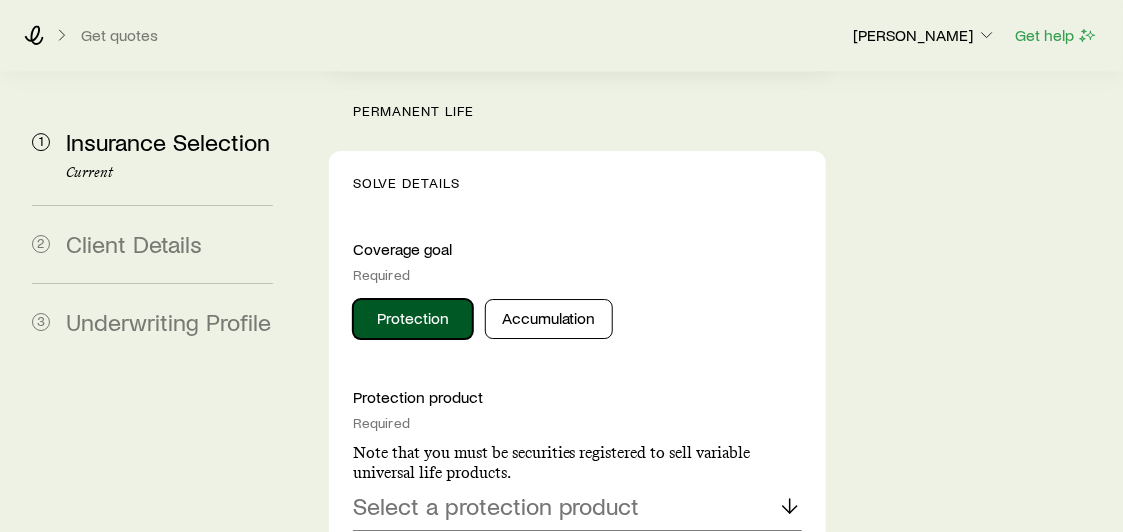 click on "Protection" at bounding box center [413, 319] 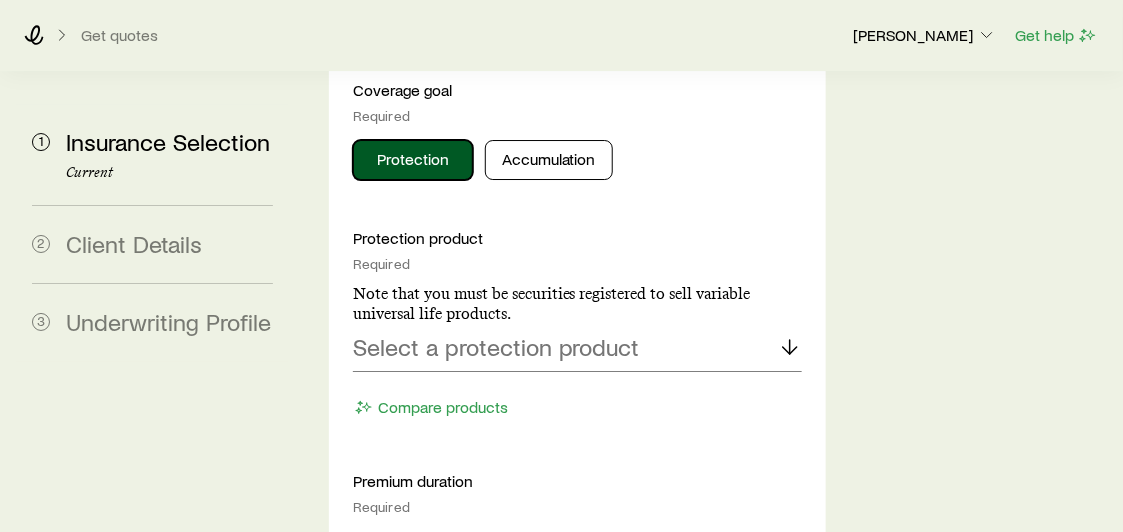 scroll, scrollTop: 2000, scrollLeft: 0, axis: vertical 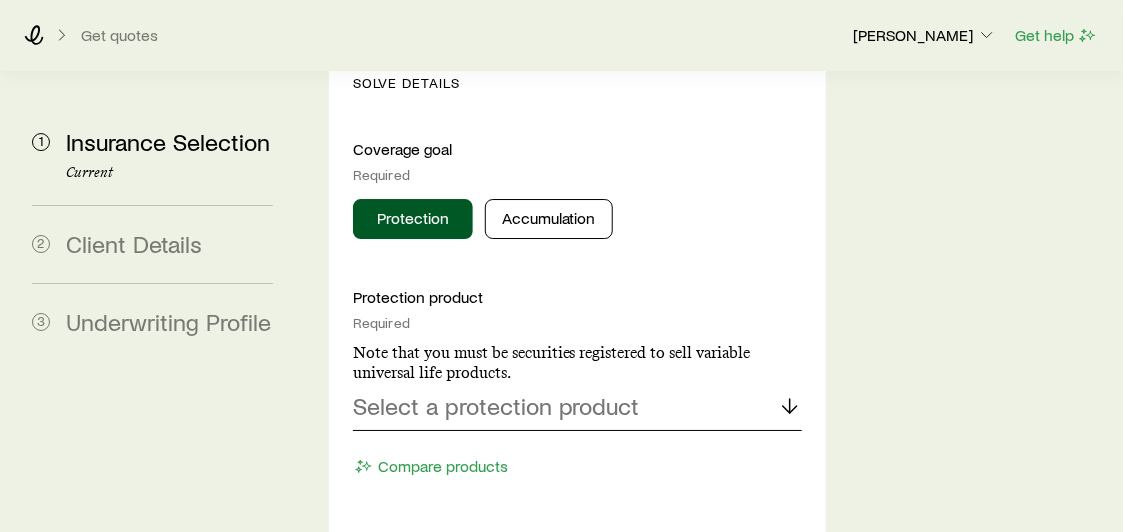 click 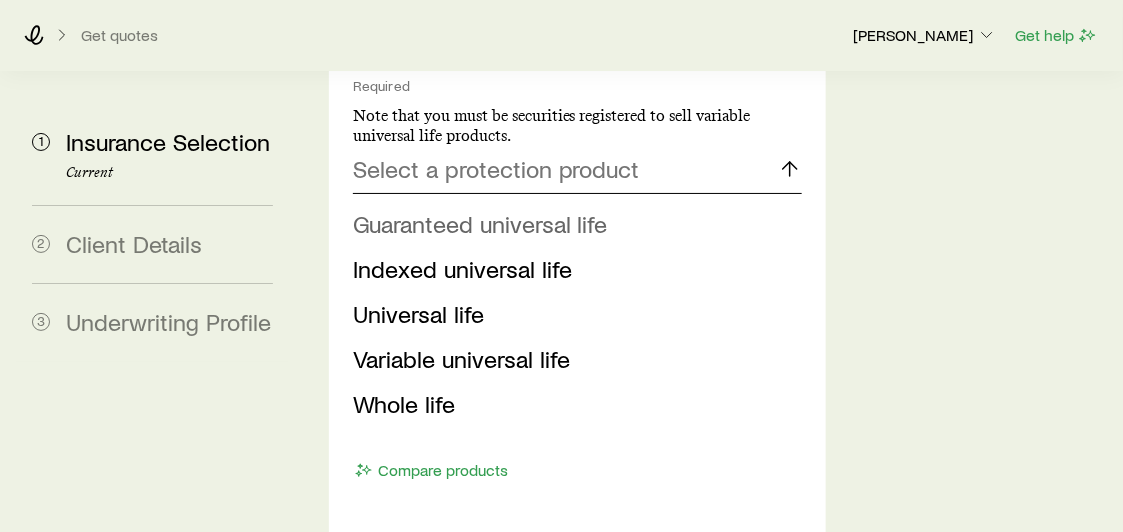 scroll, scrollTop: 2200, scrollLeft: 0, axis: vertical 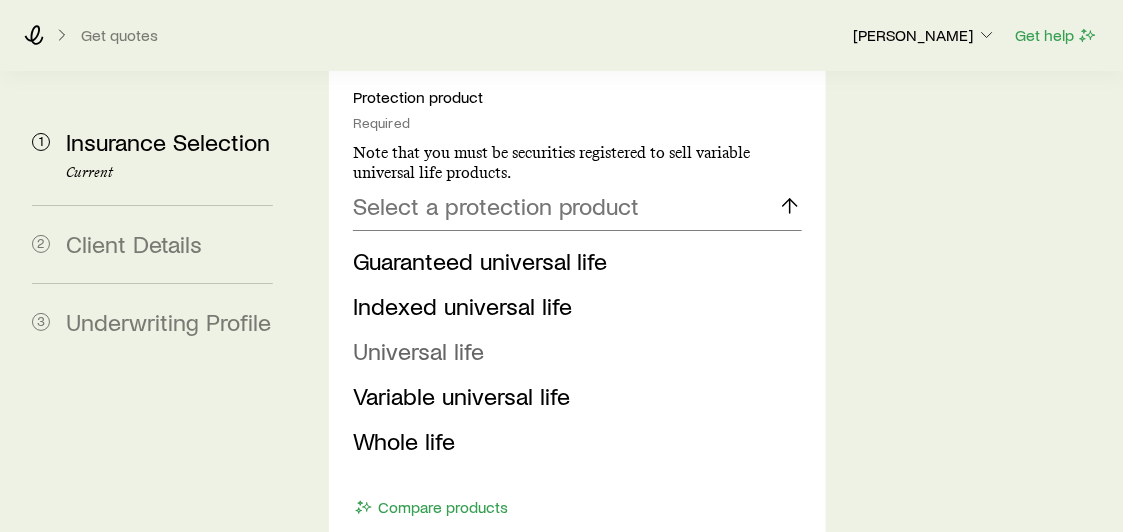 click on "Universal life" at bounding box center [418, 350] 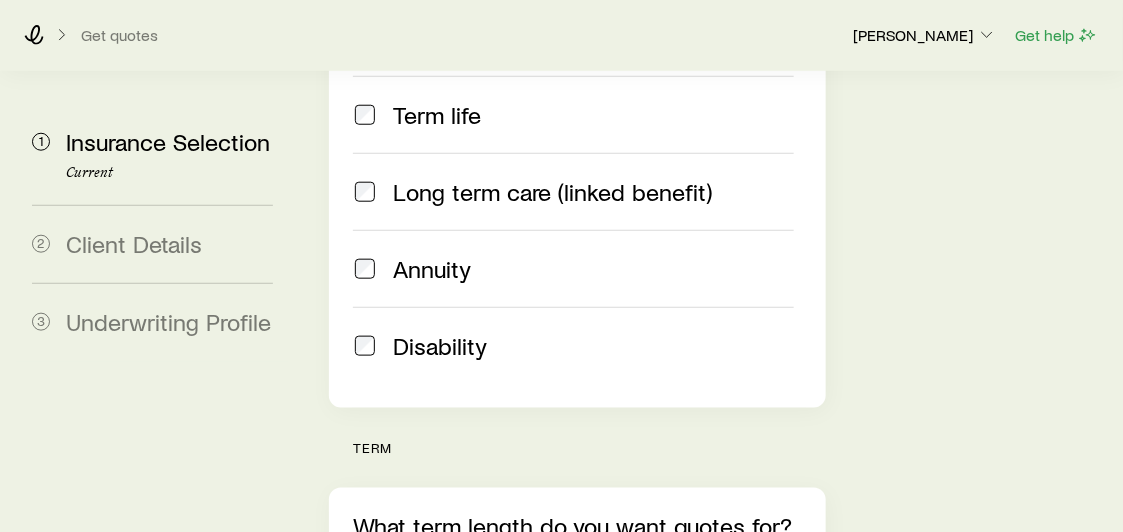 scroll, scrollTop: 200, scrollLeft: 0, axis: vertical 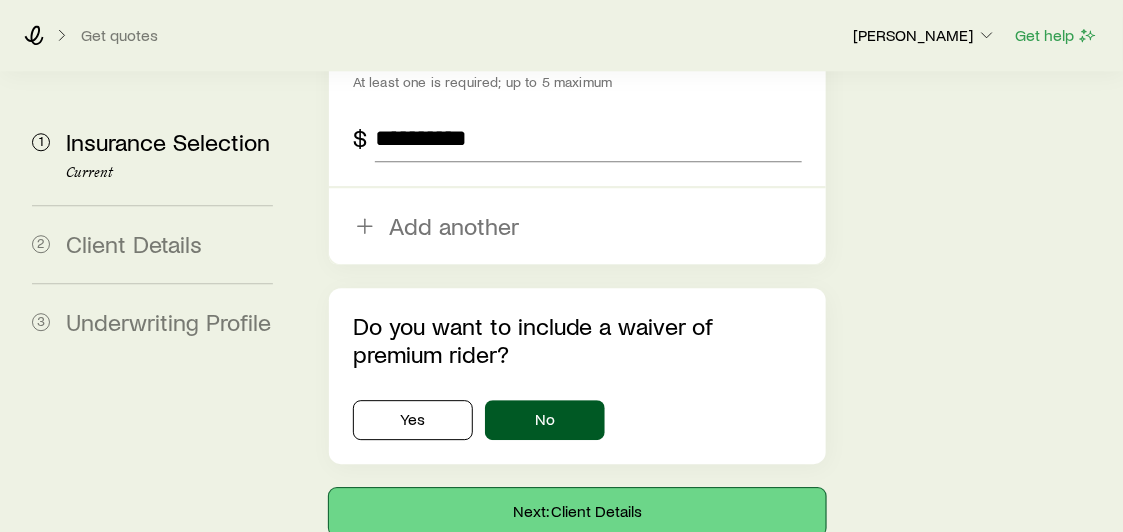 click on "Next: Client Details" at bounding box center [577, 512] 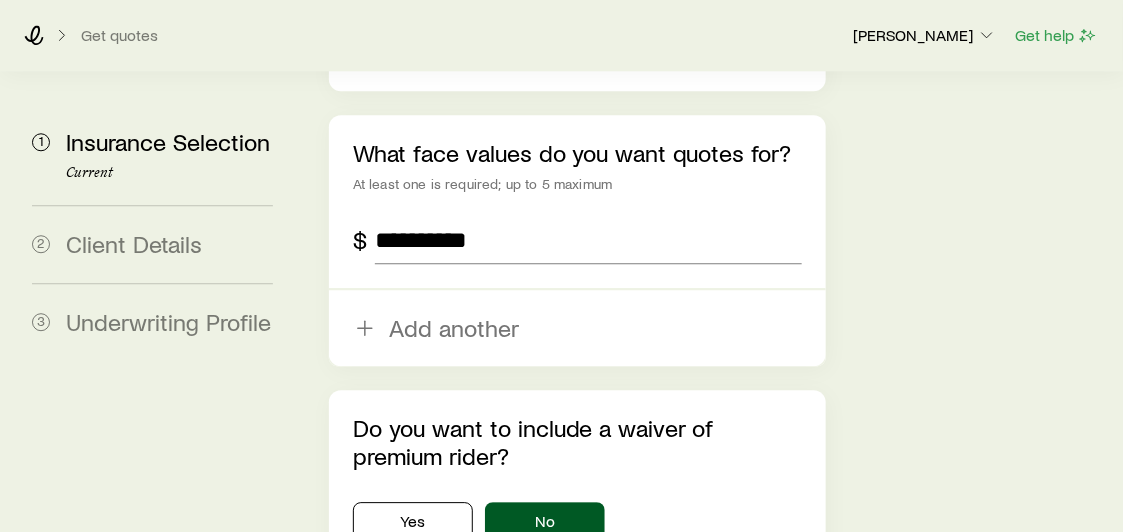 scroll, scrollTop: 1589, scrollLeft: 0, axis: vertical 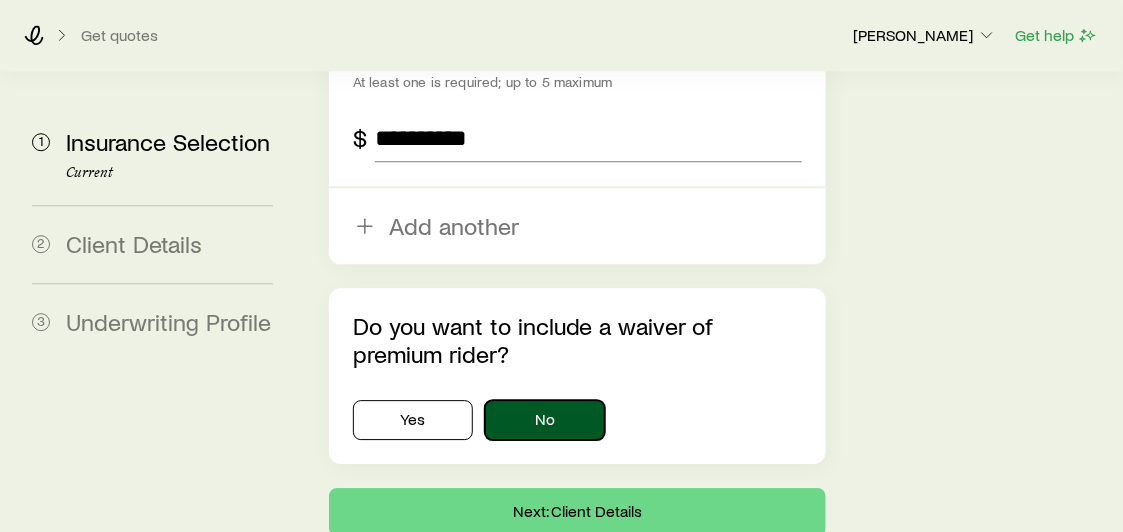 click on "No" at bounding box center [545, 420] 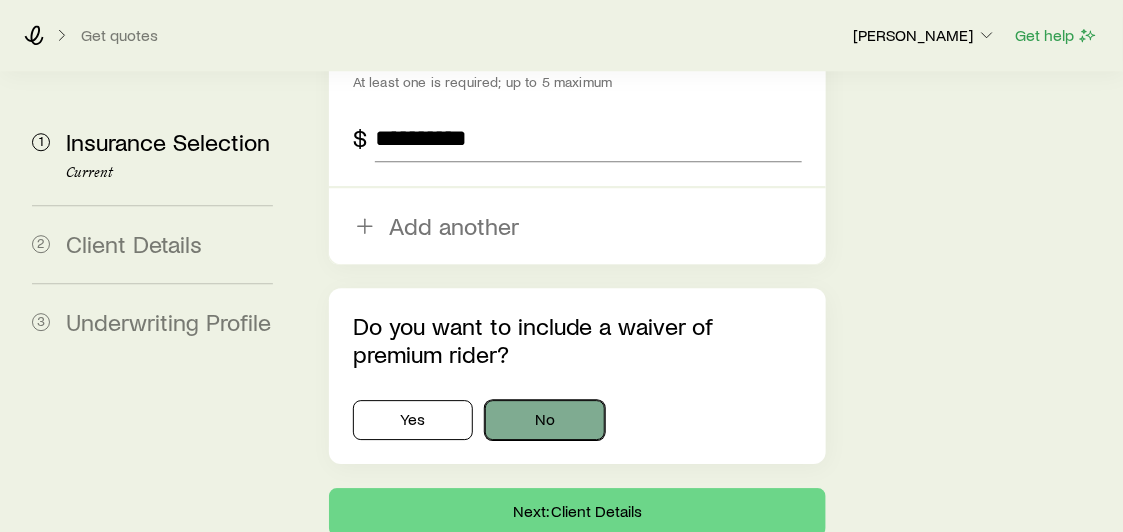 click on "No" at bounding box center [545, 420] 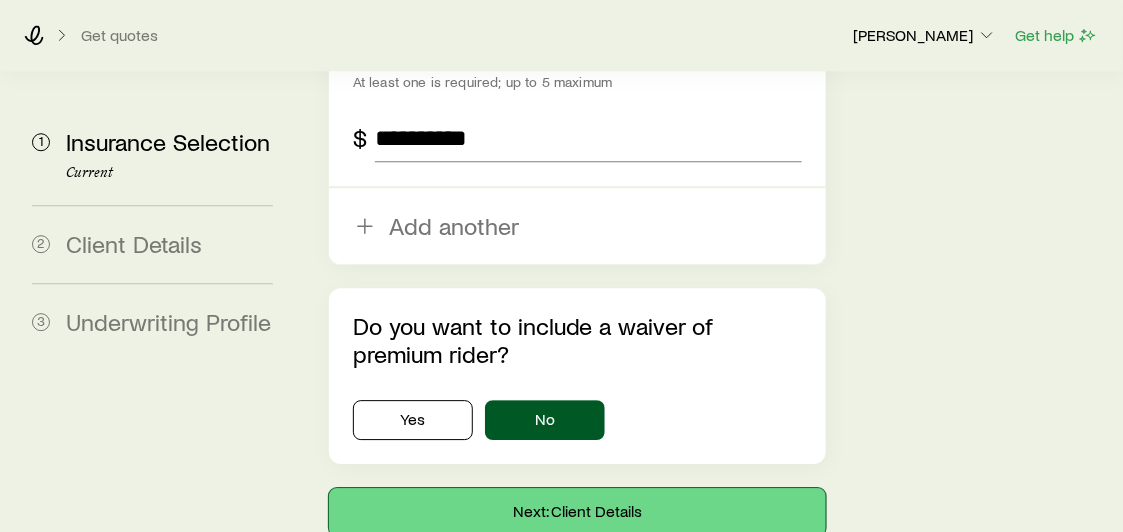 click on "Next: Client Details" at bounding box center (577, 512) 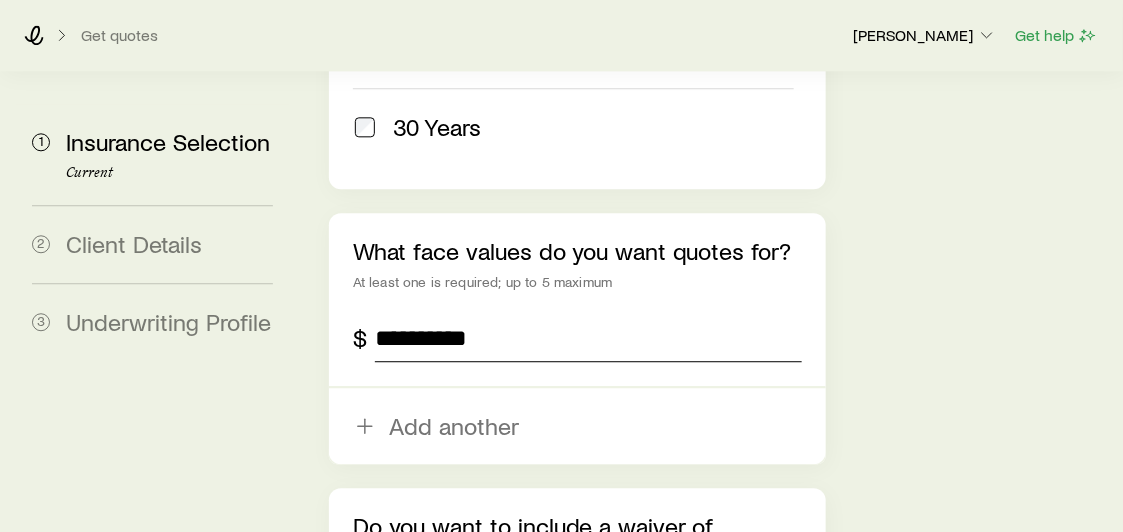 click on "**********" at bounding box center [588, 338] 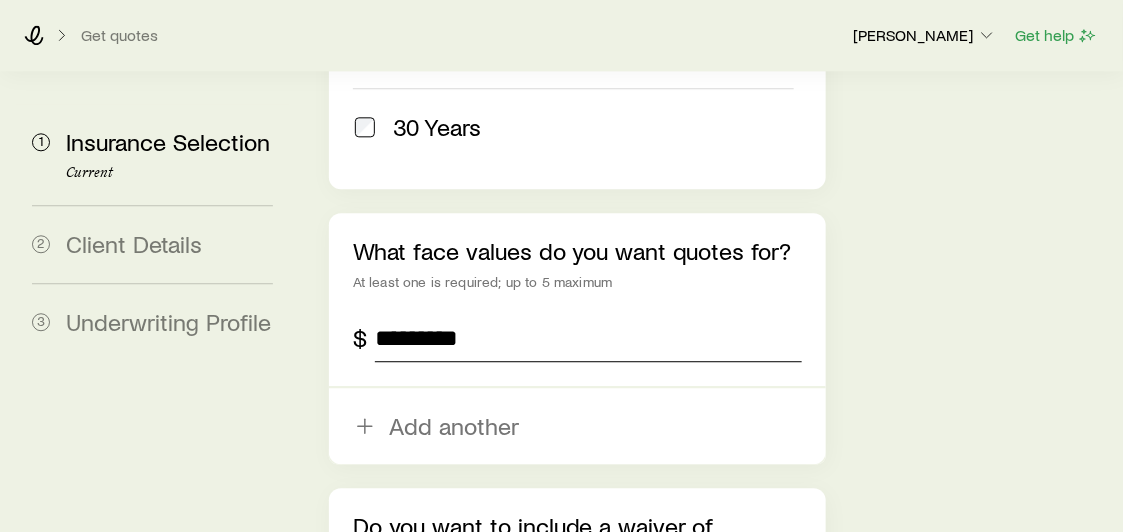 drag, startPoint x: 512, startPoint y: 228, endPoint x: 362, endPoint y: 223, distance: 150.08331 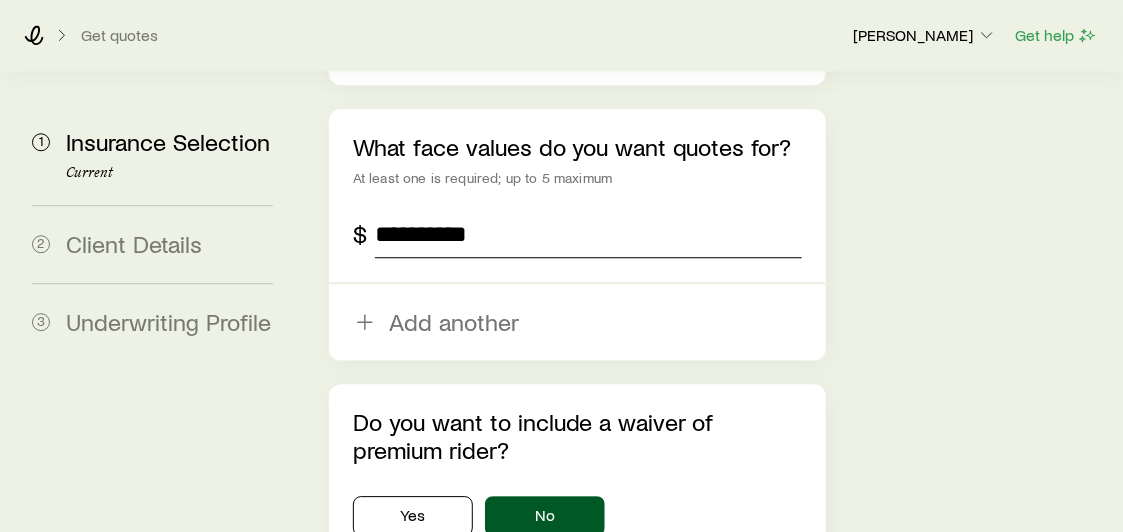 scroll, scrollTop: 1589, scrollLeft: 0, axis: vertical 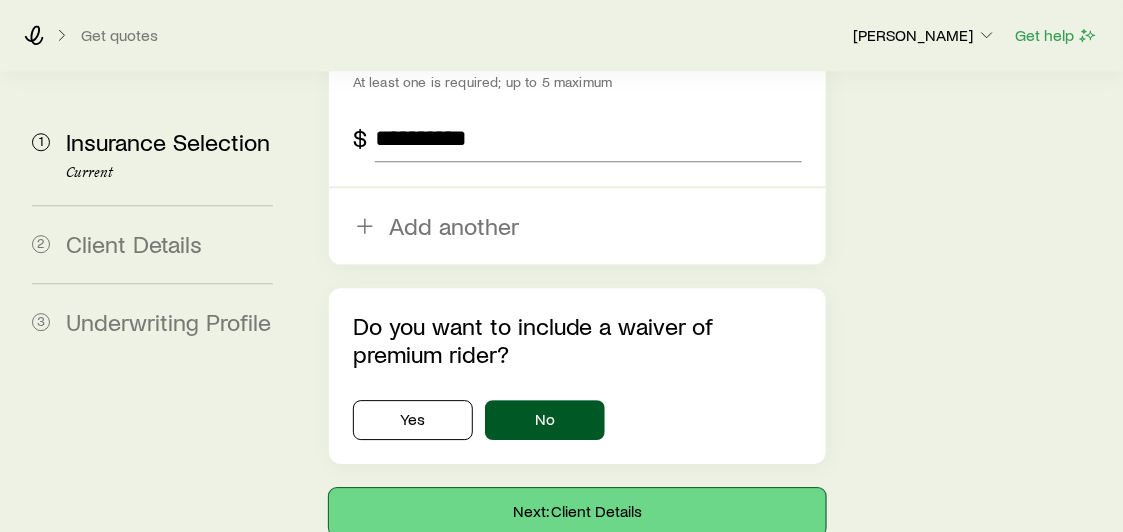 click on "Next: Client Details" at bounding box center [577, 512] 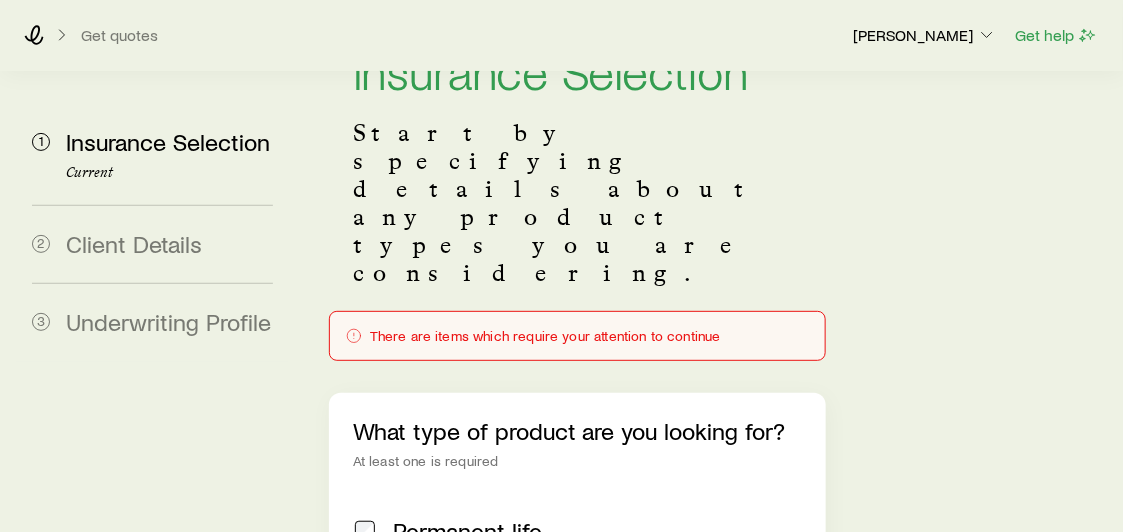 scroll, scrollTop: 0, scrollLeft: 0, axis: both 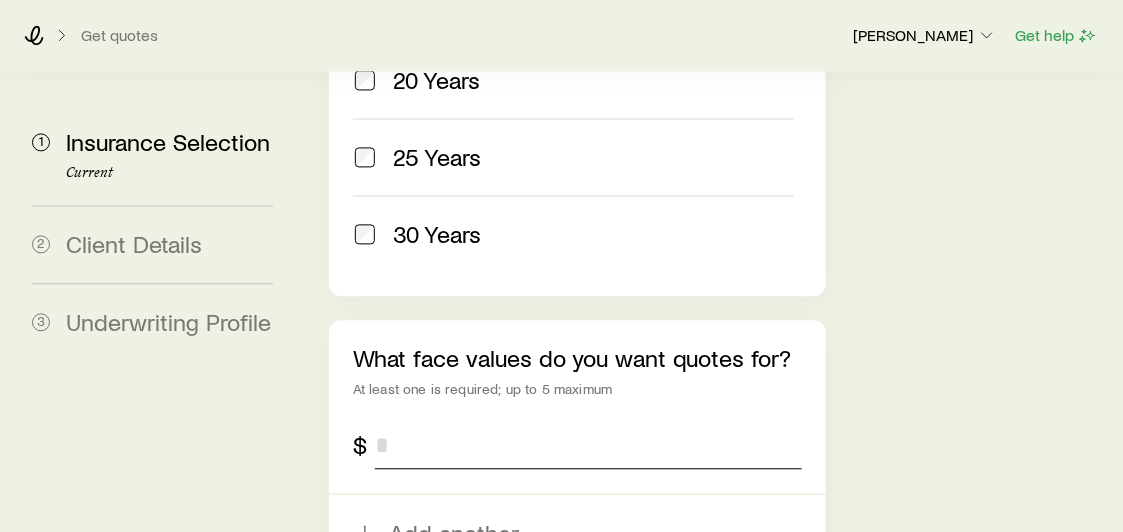 click at bounding box center (588, 445) 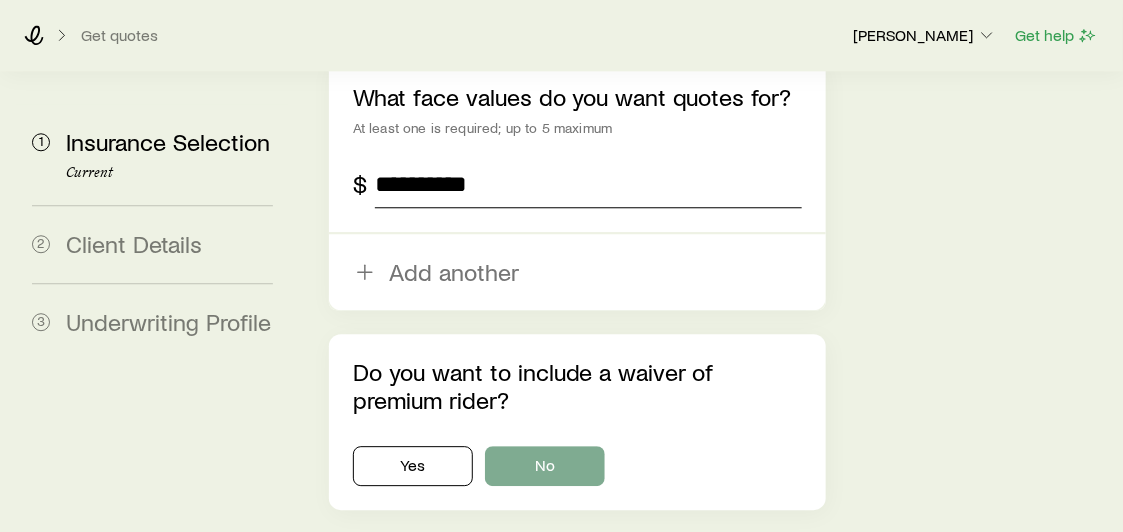 scroll, scrollTop: 1507, scrollLeft: 0, axis: vertical 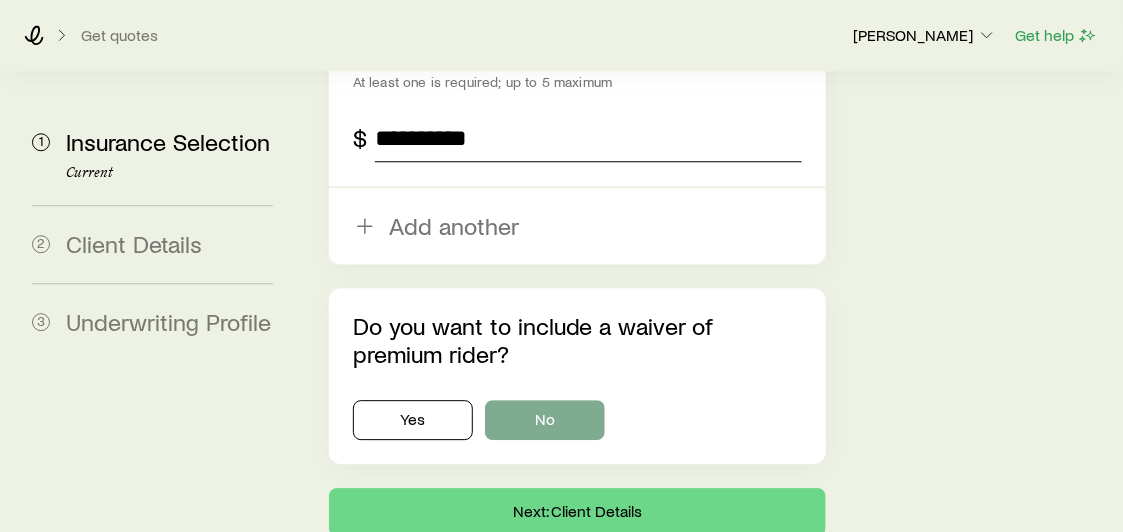type on "**********" 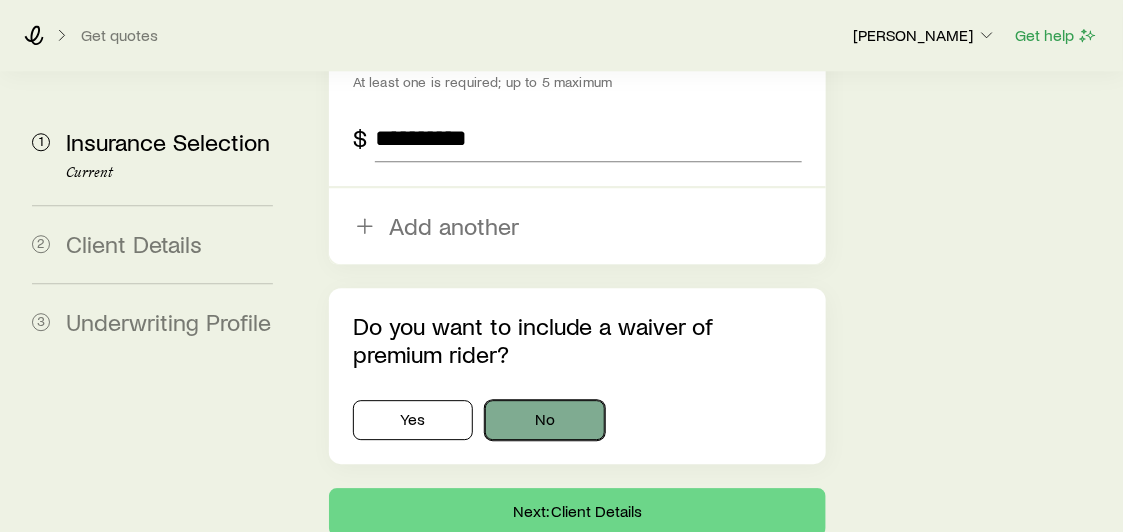 click on "No" at bounding box center [545, 420] 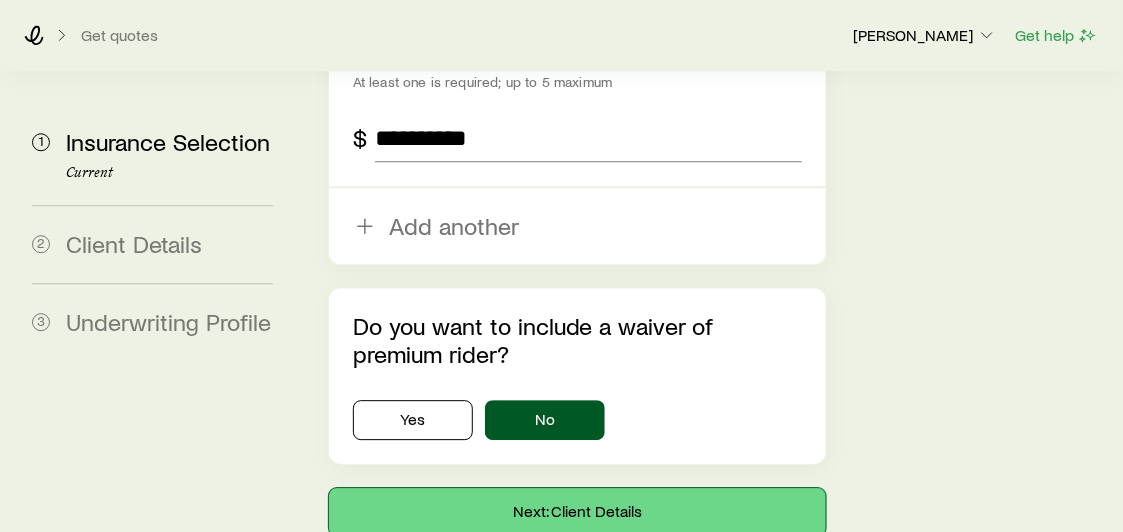 click on "Next: Client Details" at bounding box center (577, 512) 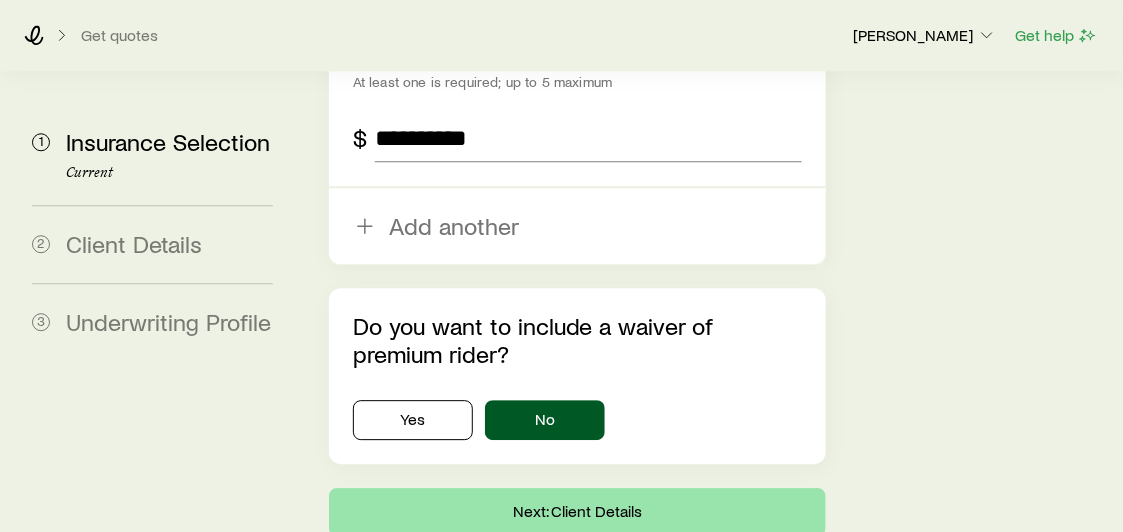 scroll, scrollTop: 0, scrollLeft: 0, axis: both 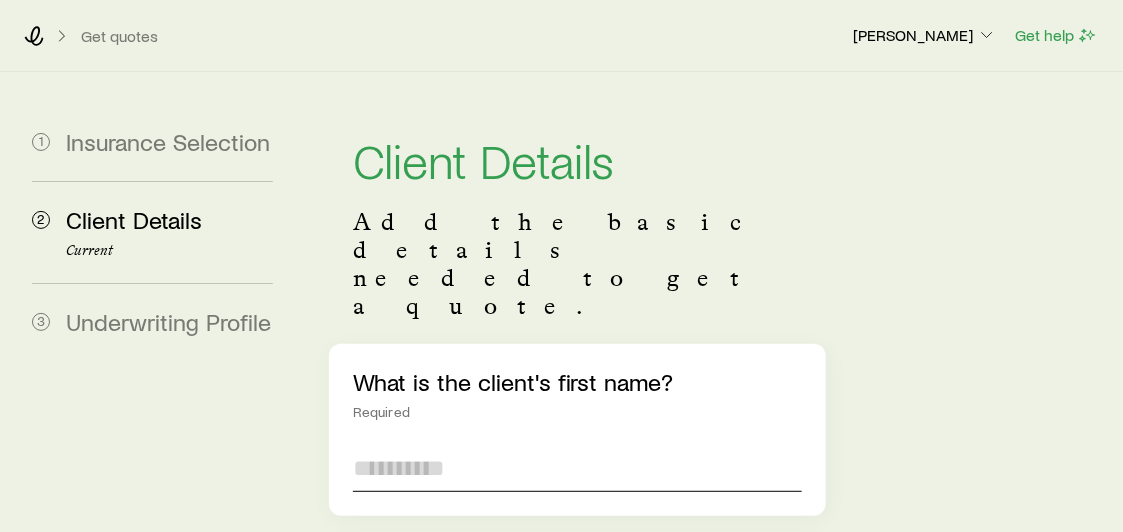 click at bounding box center (577, 468) 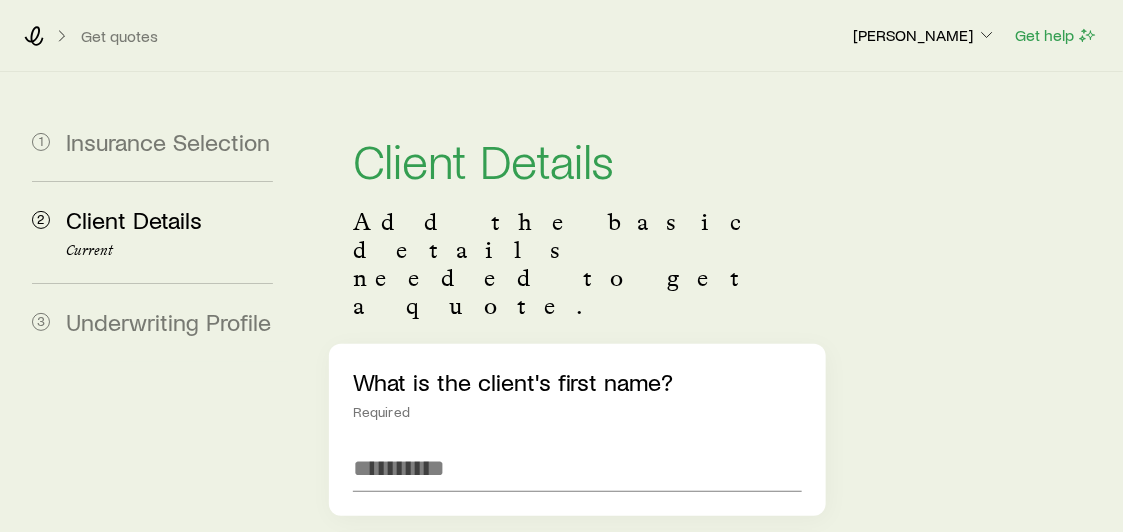 click on "Client Details Add the basic details needed to get a quote. What is the client's first name? Required What is the client's last name? Required What is the state of residence? Required What is their date of birth? Required / / What is their gender? Required [DEMOGRAPHIC_DATA] [DEMOGRAPHIC_DATA] For [DEMOGRAPHIC_DATA] or [DEMOGRAPHIC_DATA] clients Are they a [DEMOGRAPHIC_DATA] citizen or [DEMOGRAPHIC_DATA]? Yes No Is there a second person who will be covered by this insurance? Add a secondary insured to get a quote for joint coverage. To get a quote for two individual policies, complete a separate intake for the second person. Yes No Are there any files that you would like to include? E.g. medical records, in force illustrations, competitive illustrations Yes No Next: Underwriting Profile" at bounding box center (710, 1117) 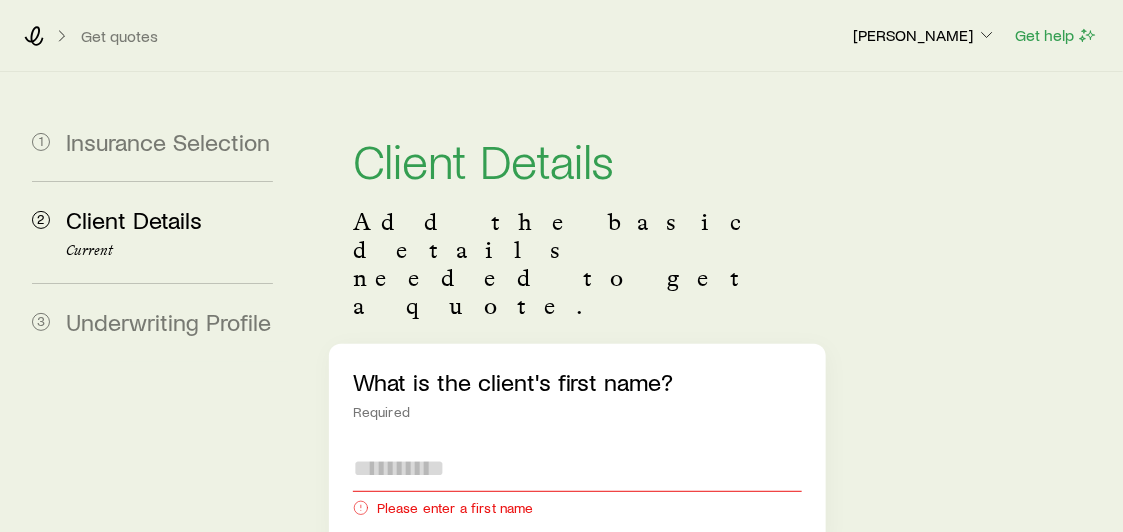 click at bounding box center (577, 468) 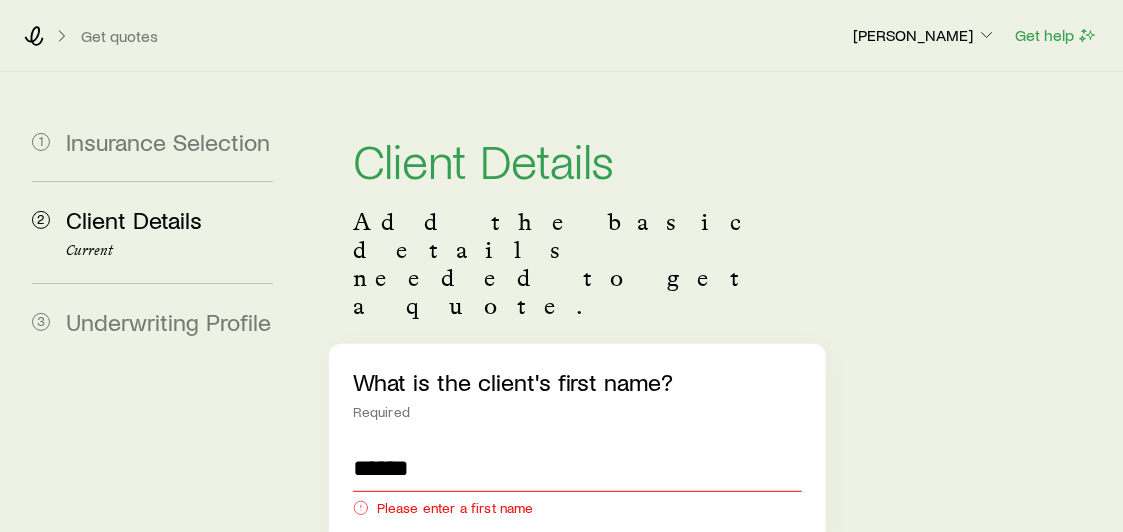 type on "******" 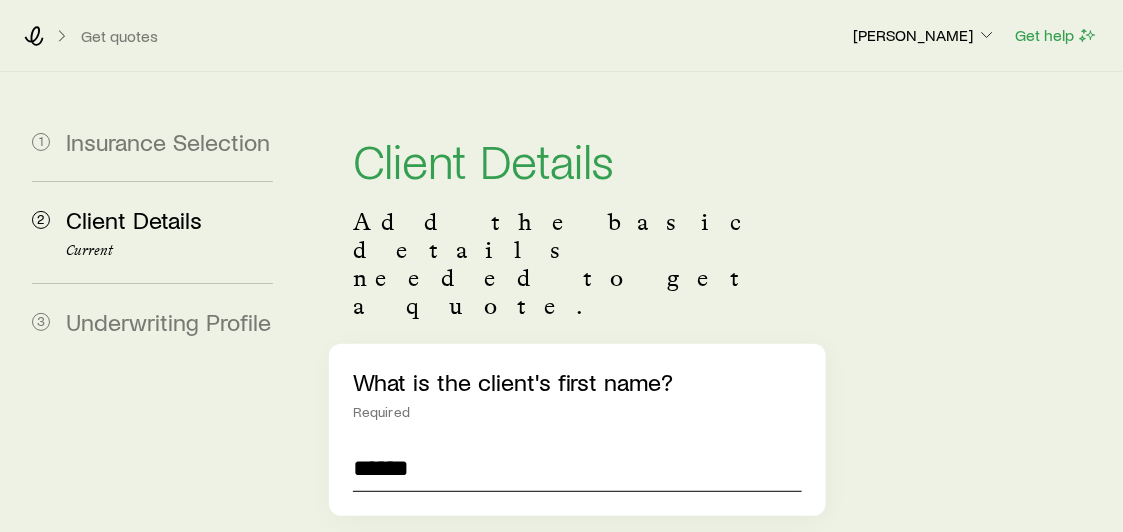 type on "*******" 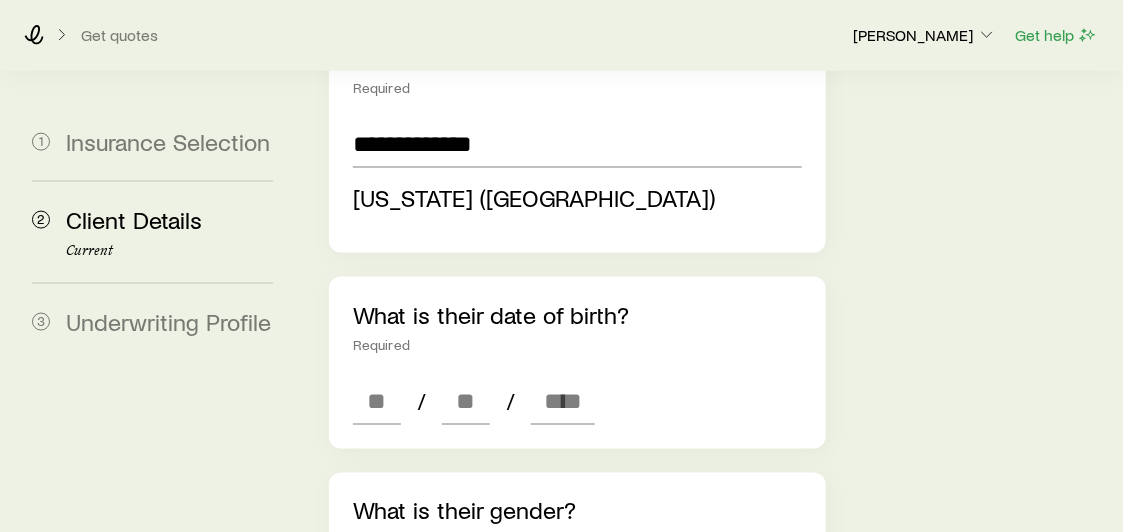 scroll, scrollTop: 800, scrollLeft: 0, axis: vertical 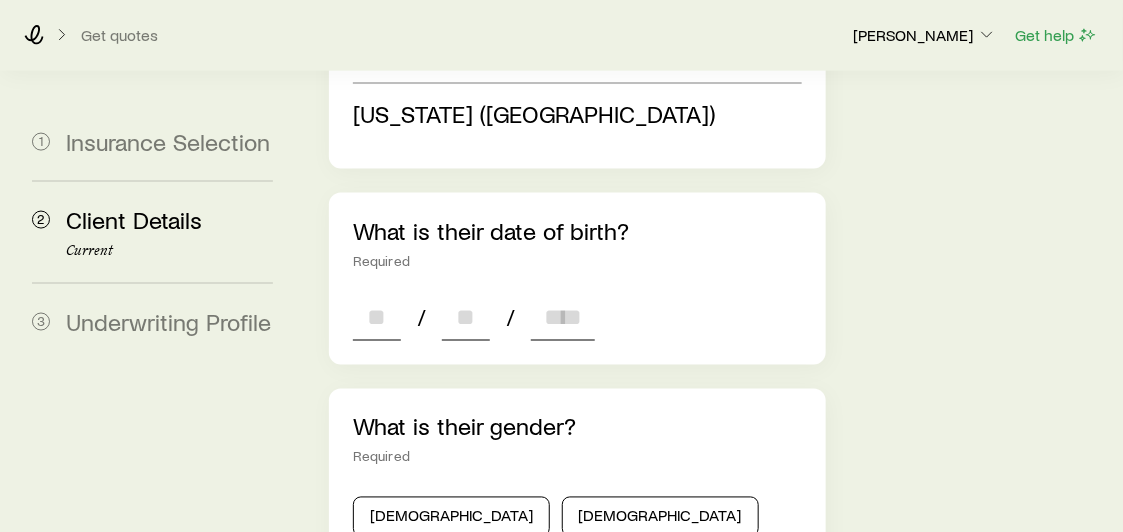 type on "**********" 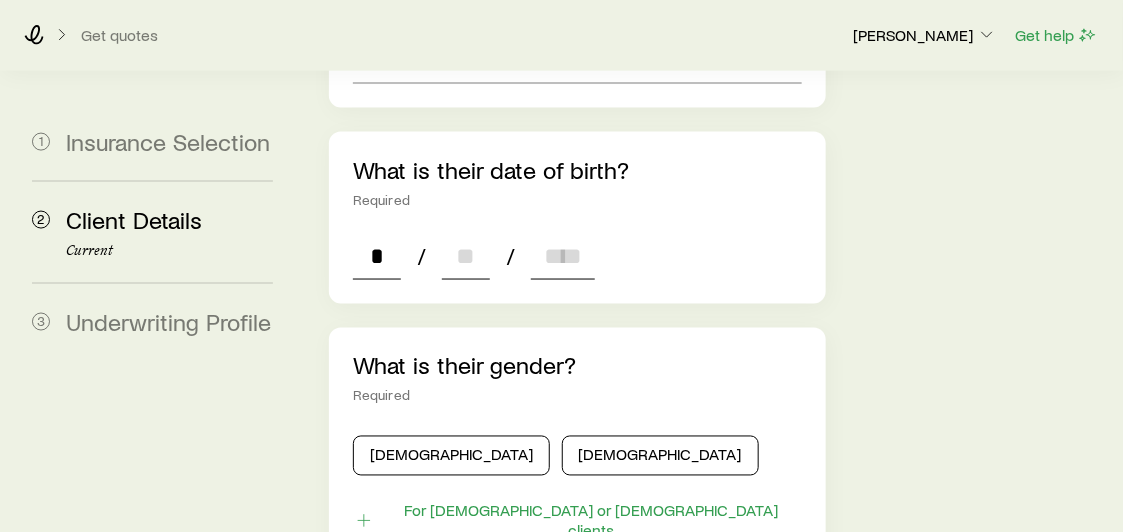 type on "**" 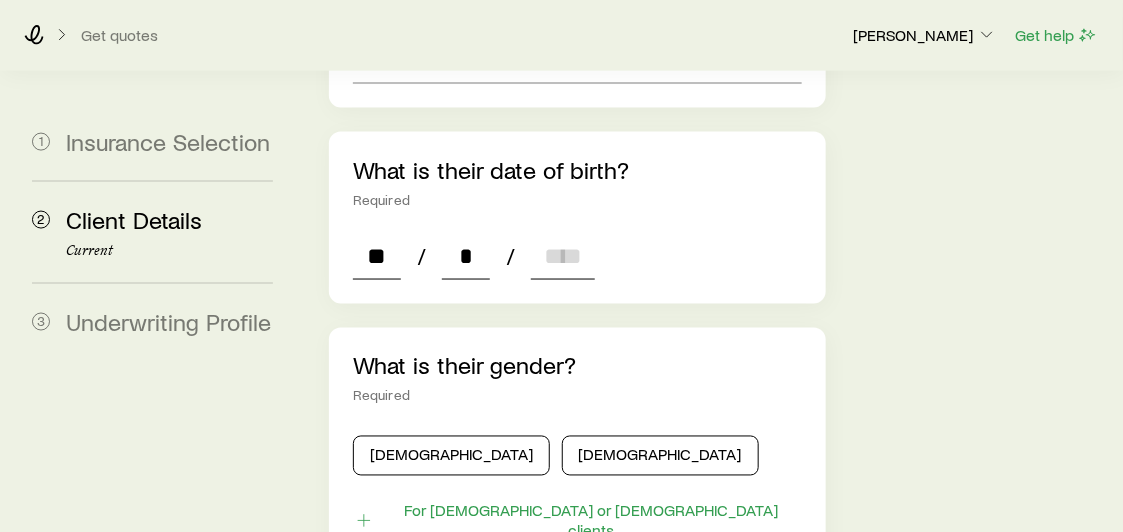 type on "**" 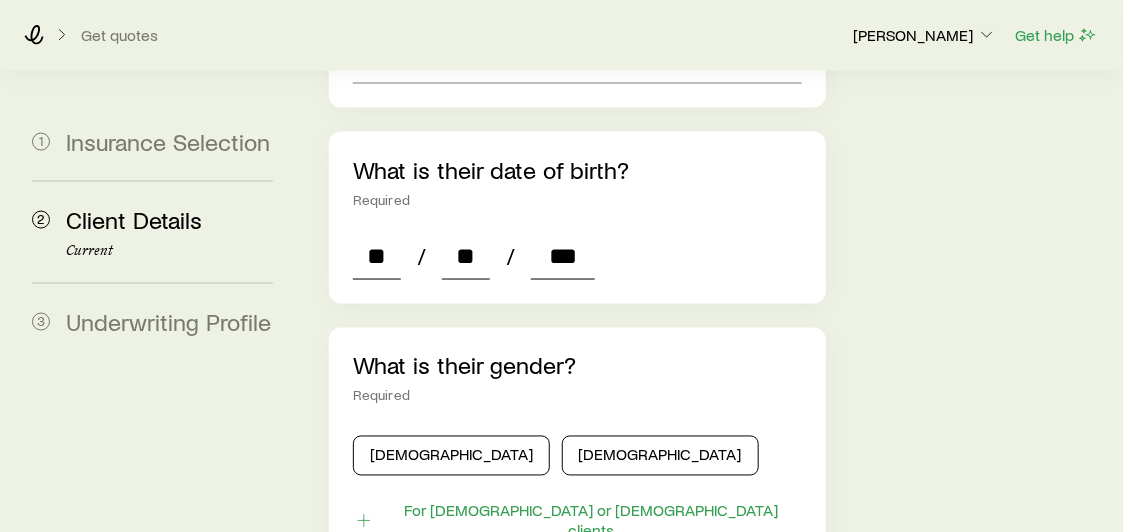 type on "****" 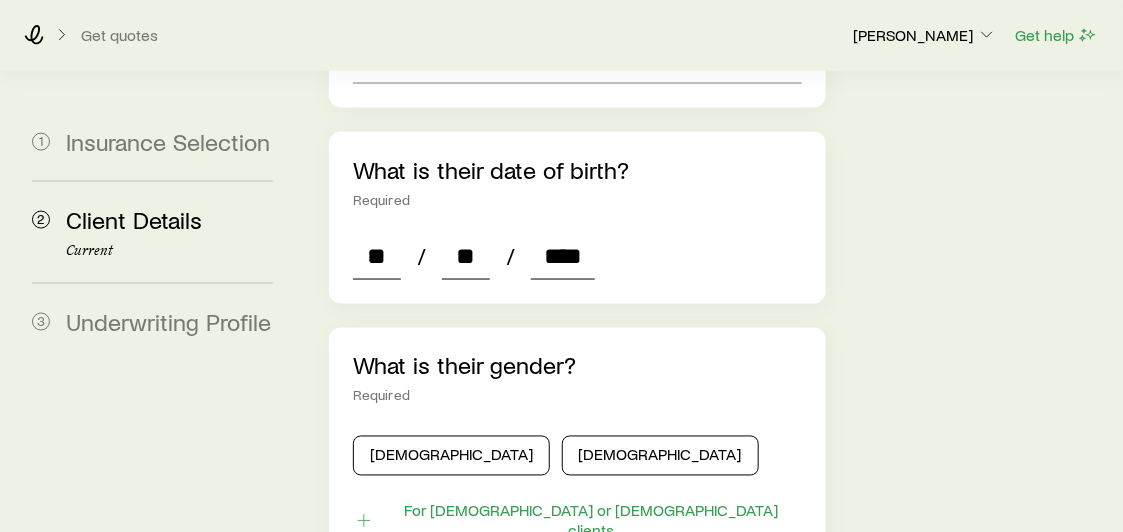 type on "*" 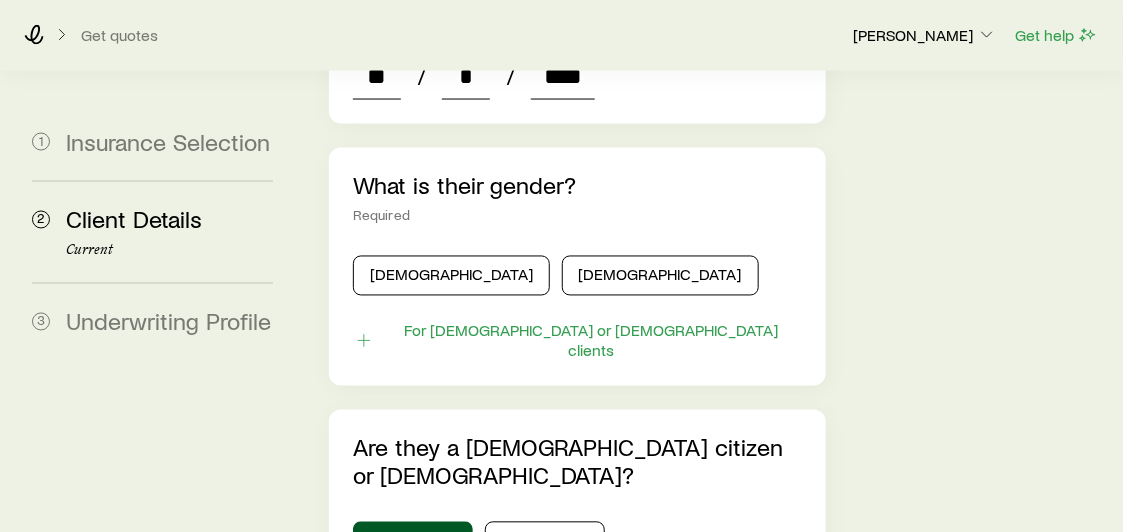 scroll, scrollTop: 1000, scrollLeft: 0, axis: vertical 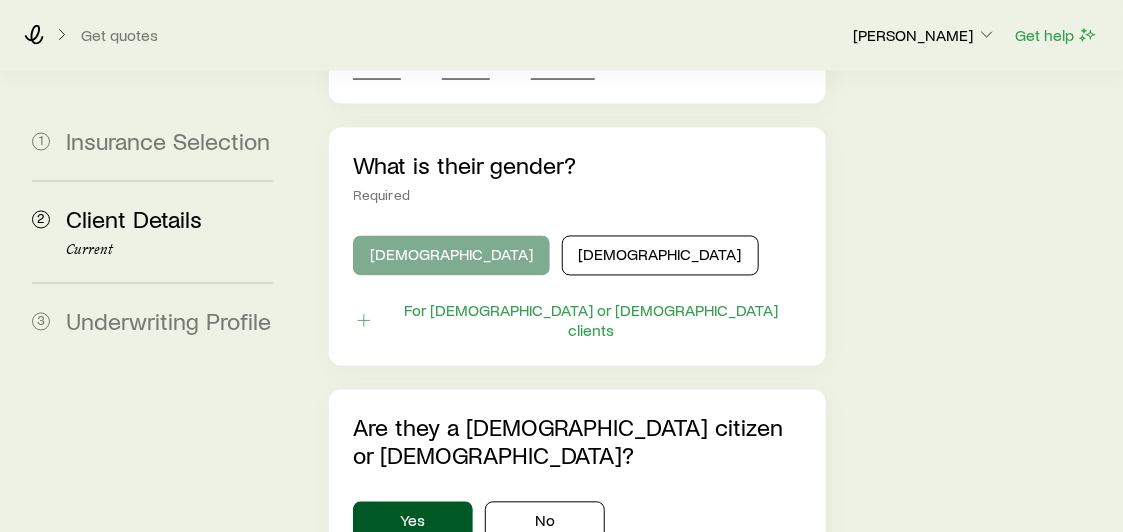 type on "****" 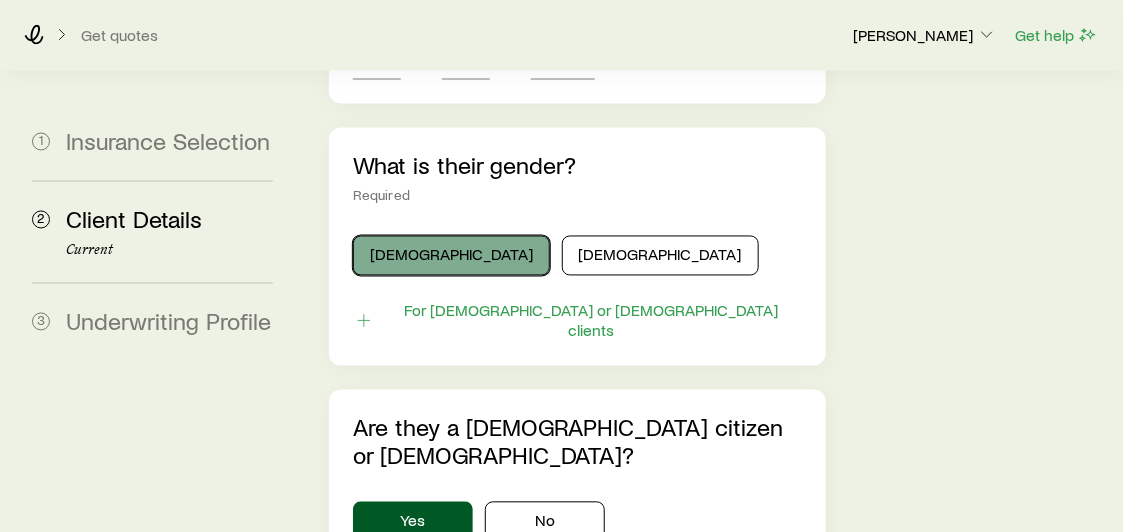 click on "[DEMOGRAPHIC_DATA]" at bounding box center (451, 256) 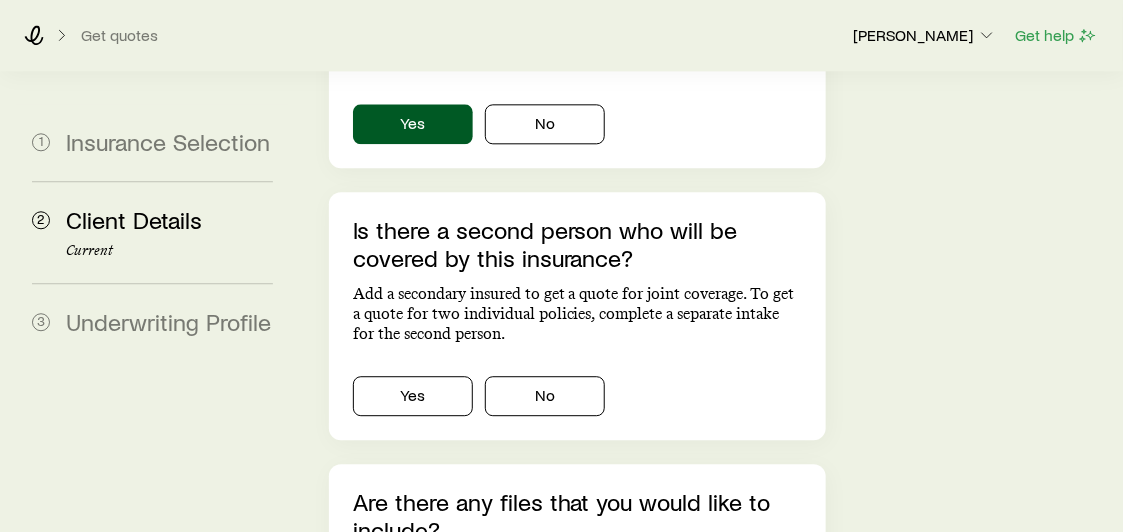 scroll, scrollTop: 1400, scrollLeft: 0, axis: vertical 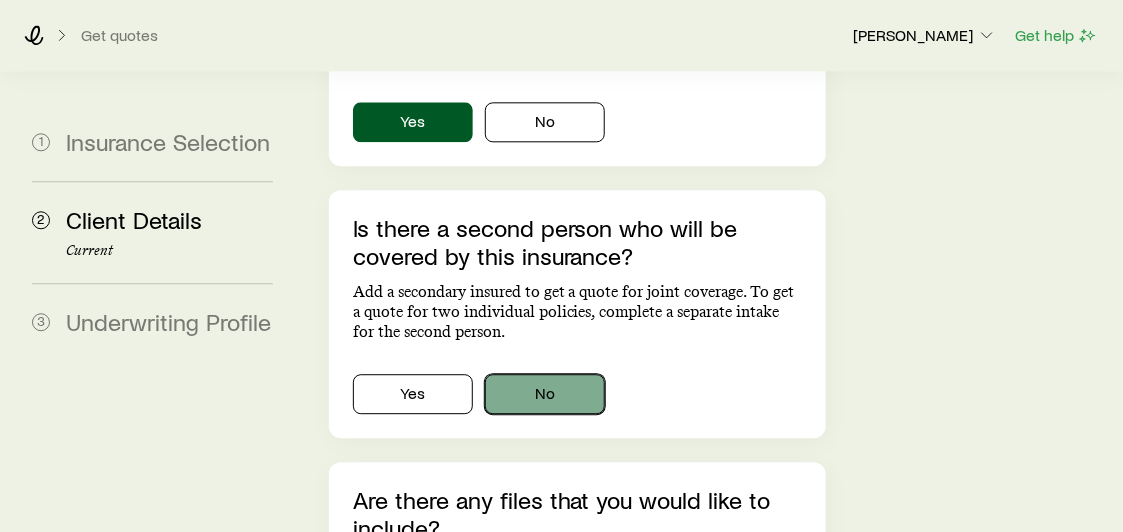click on "No" at bounding box center [545, 394] 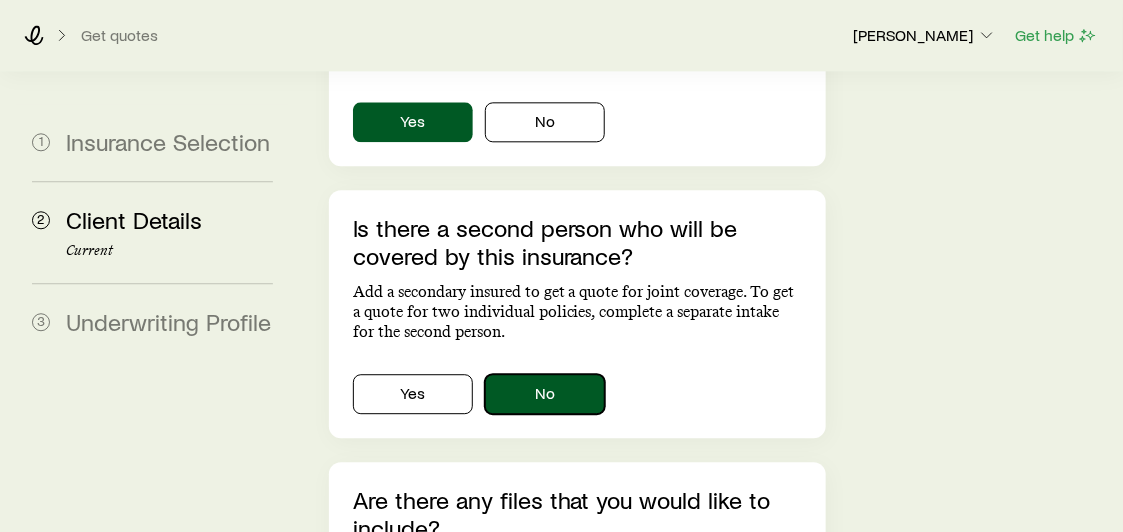 scroll, scrollTop: 1600, scrollLeft: 0, axis: vertical 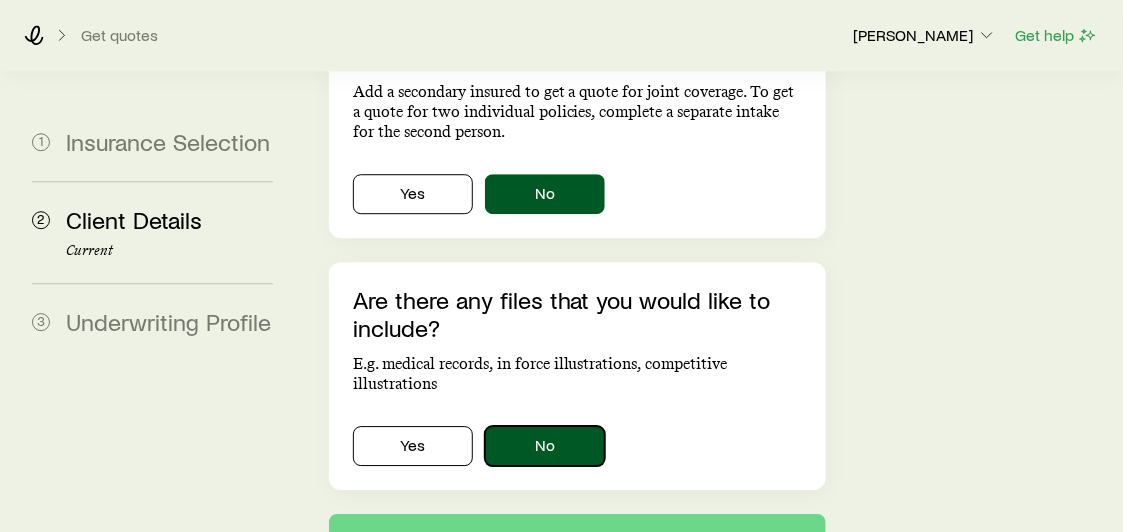 click on "No" at bounding box center [545, 446] 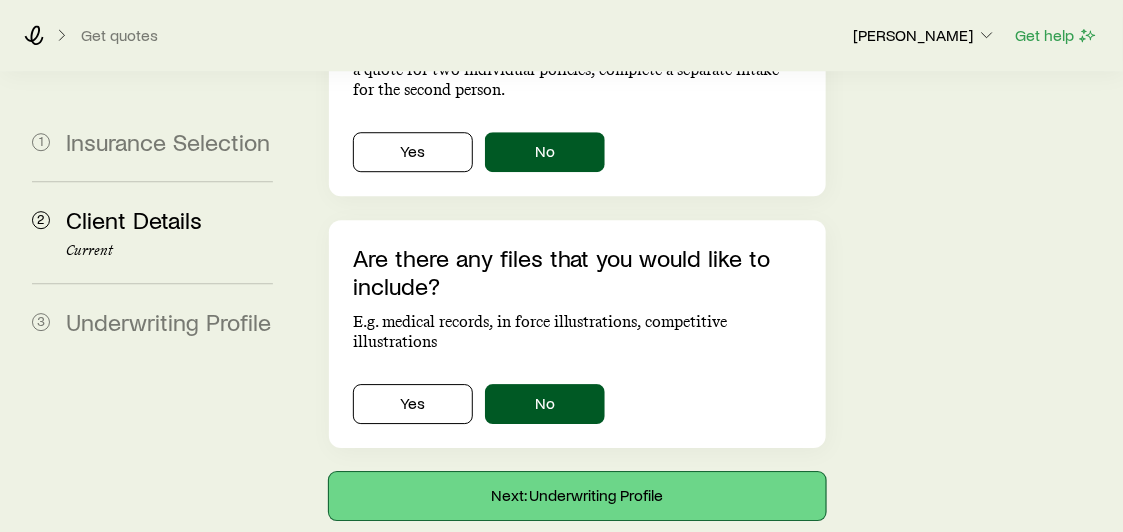 click on "Next: Underwriting Profile" at bounding box center (577, 496) 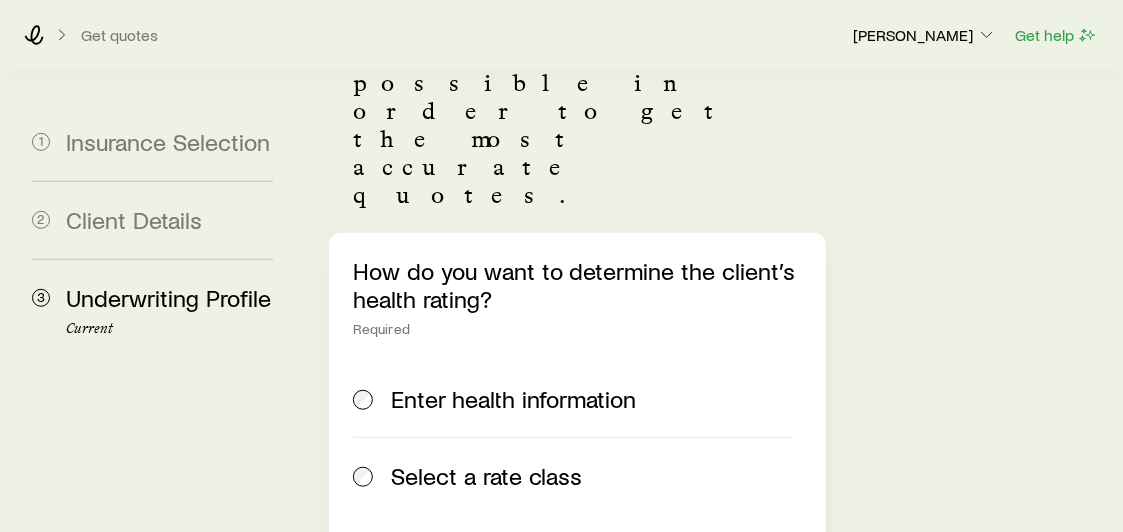 scroll, scrollTop: 200, scrollLeft: 0, axis: vertical 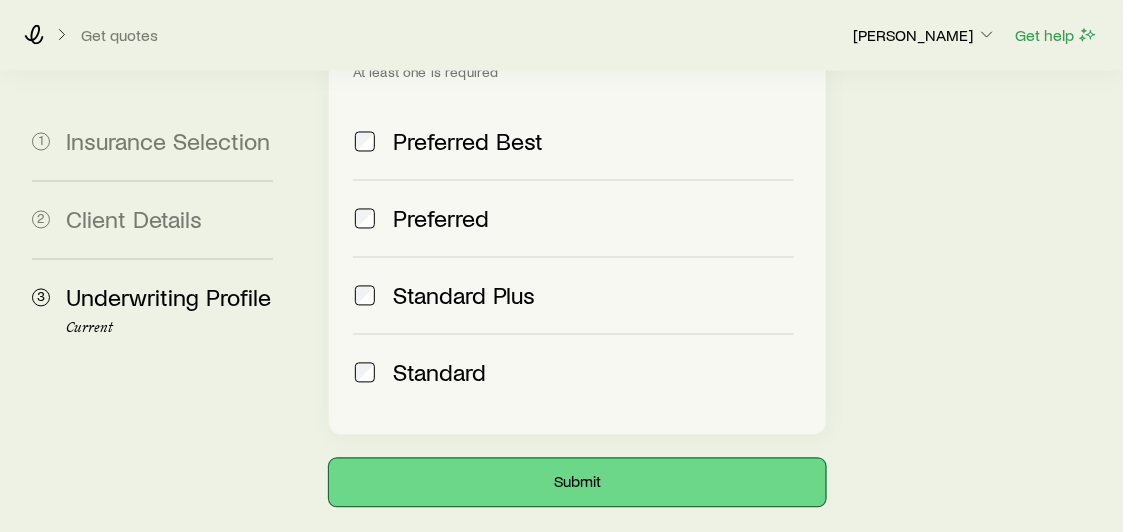 click on "Submit" at bounding box center (577, 483) 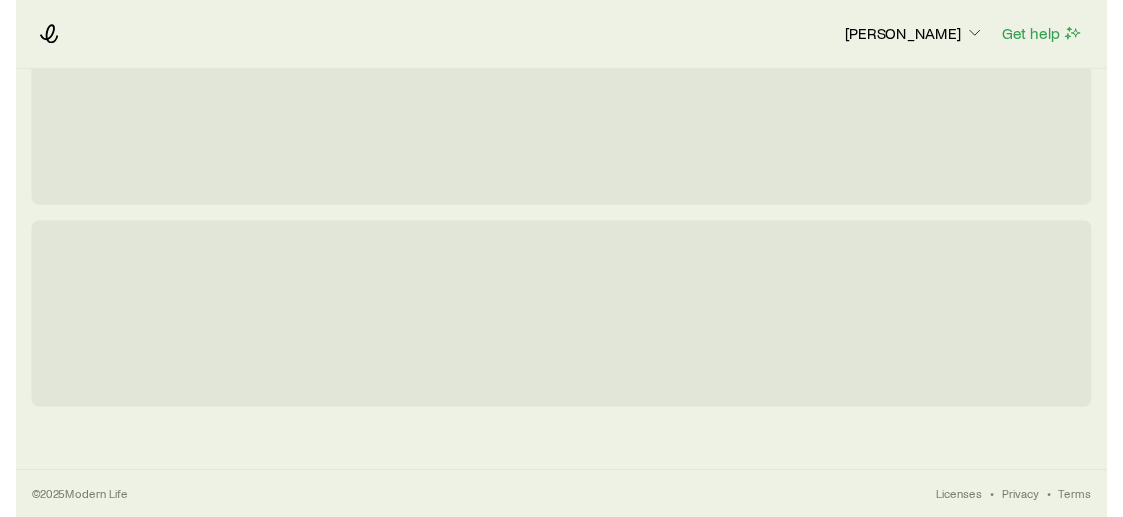 scroll, scrollTop: 0, scrollLeft: 0, axis: both 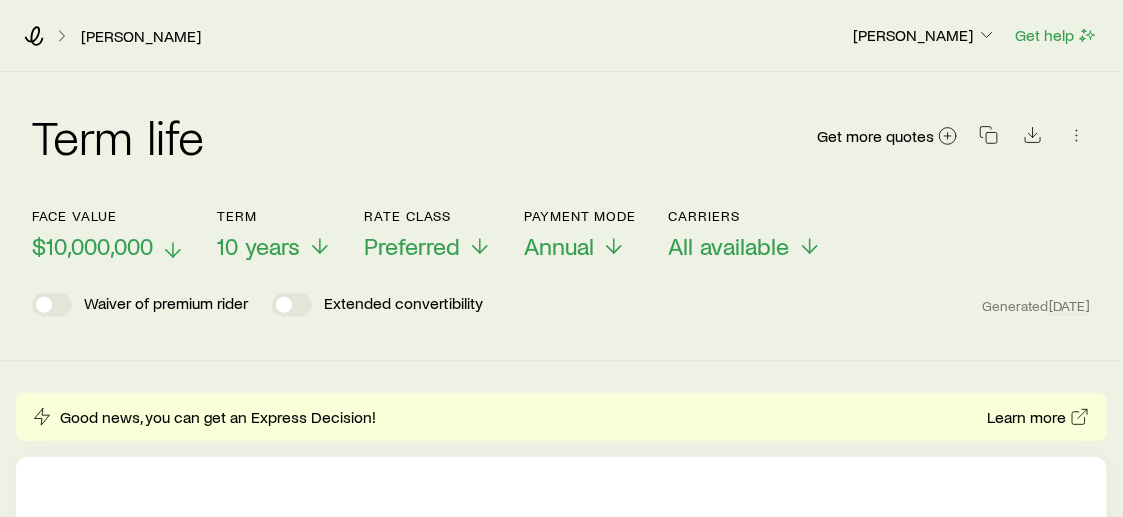 click on "$10,000,000" at bounding box center (92, 246) 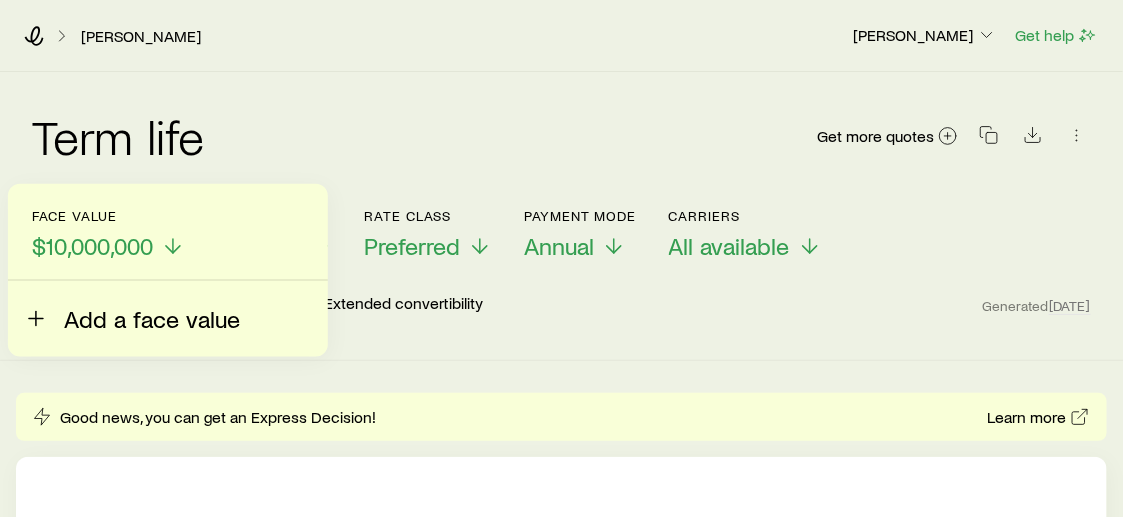 click on "Add a face value" at bounding box center [152, 319] 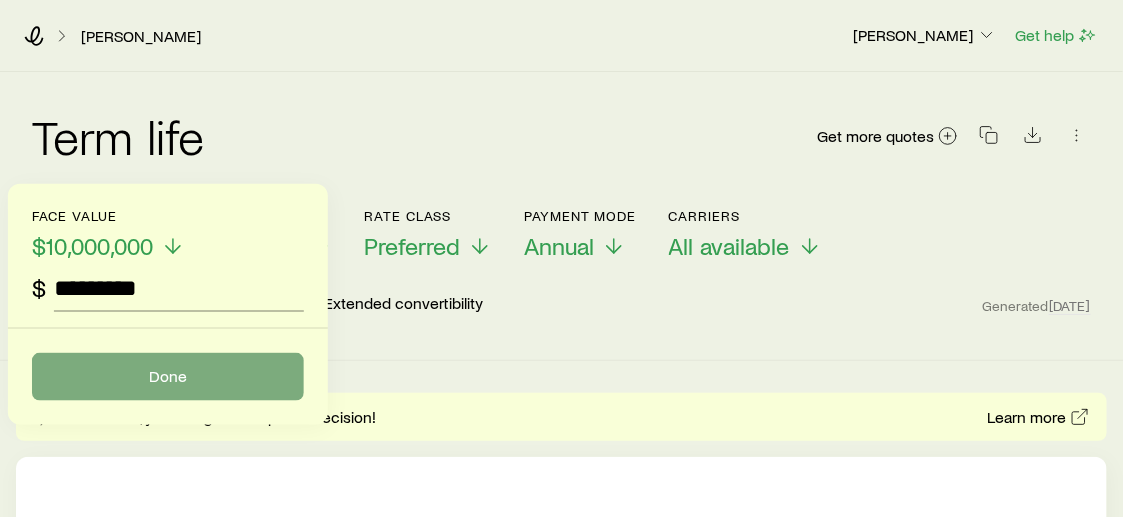 type on "*********" 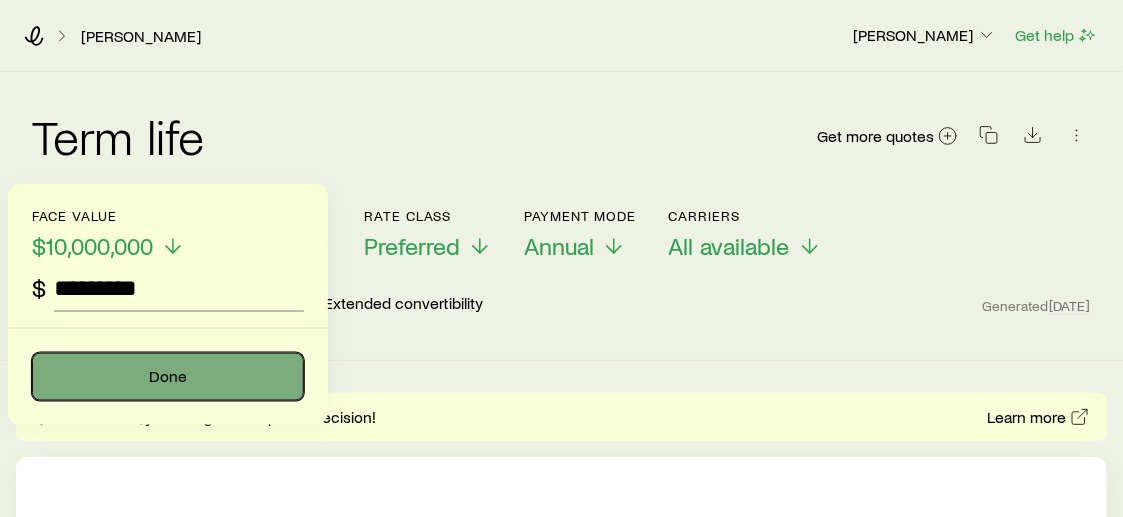 click on "Done" at bounding box center (168, 377) 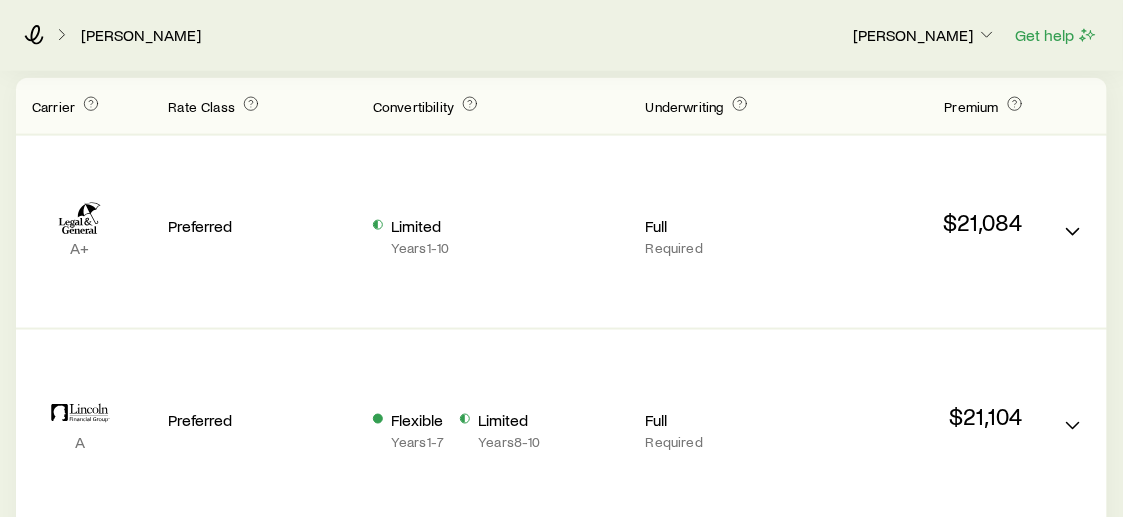 scroll, scrollTop: 700, scrollLeft: 0, axis: vertical 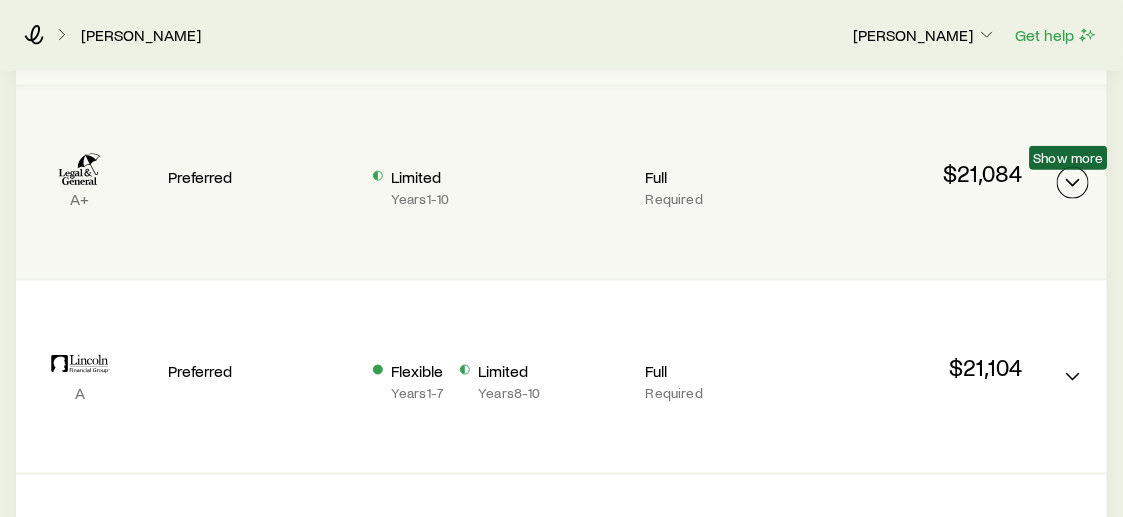 click 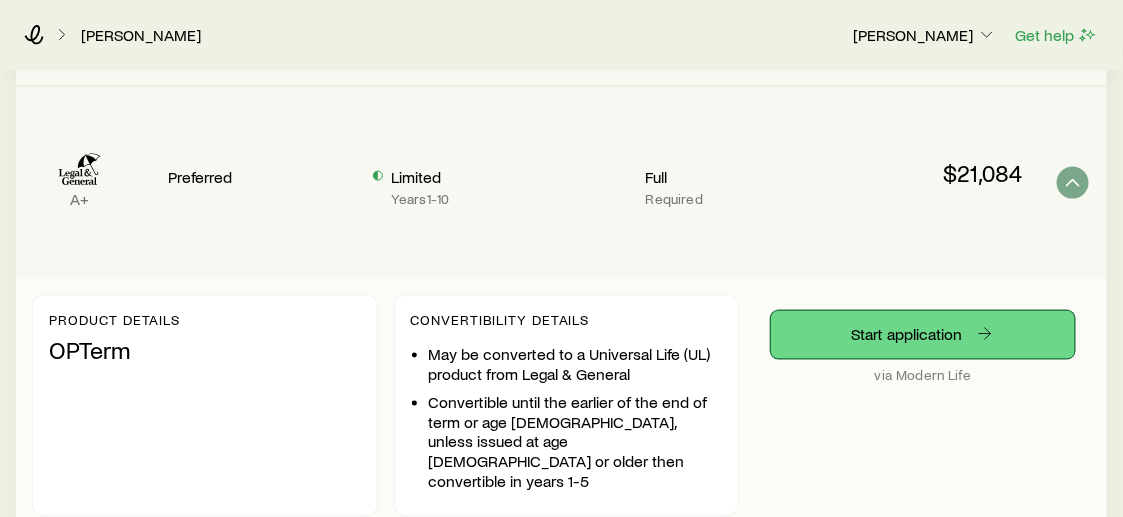 click on "Start application" at bounding box center [923, 335] 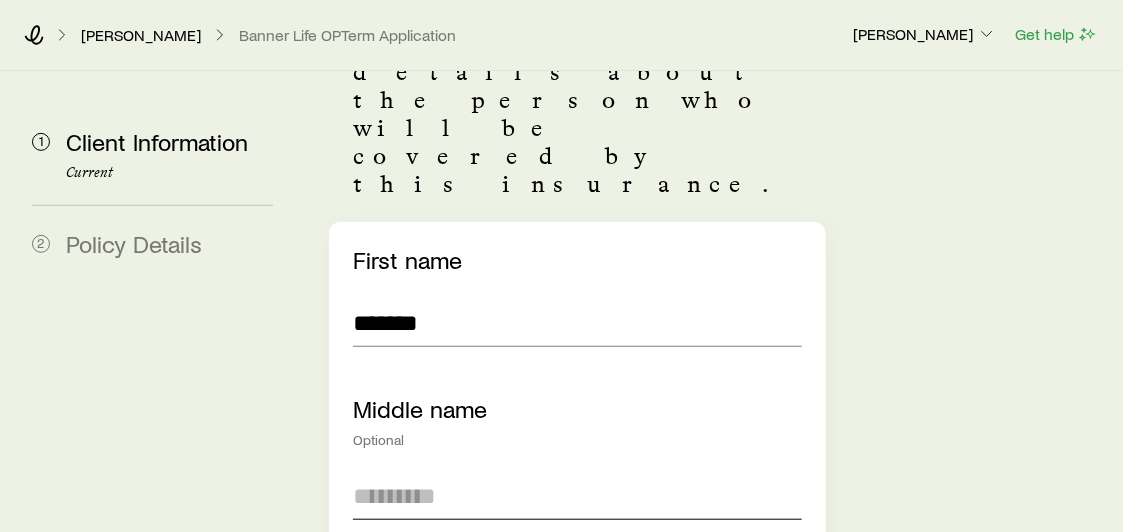 scroll, scrollTop: 0, scrollLeft: 0, axis: both 